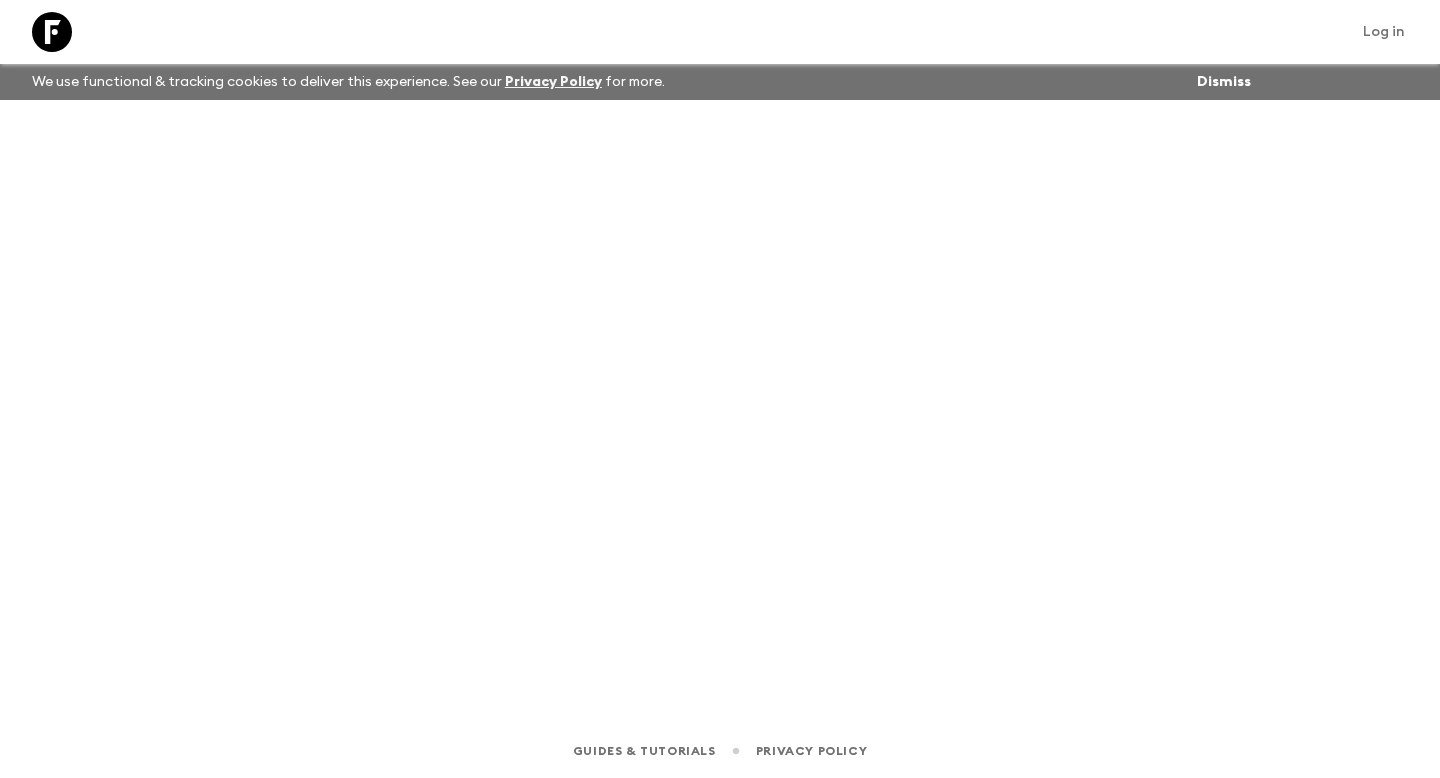 scroll, scrollTop: 0, scrollLeft: 0, axis: both 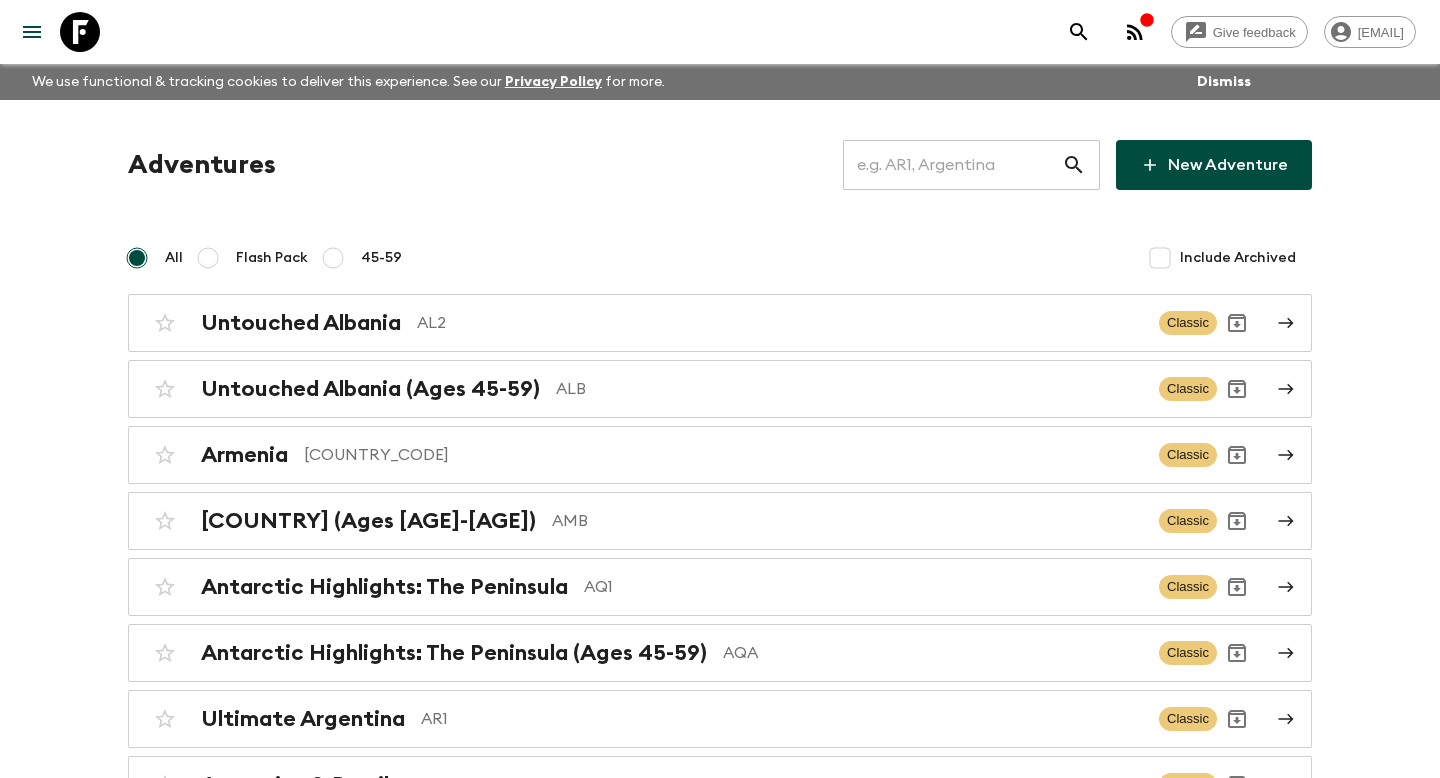 click at bounding box center (952, 165) 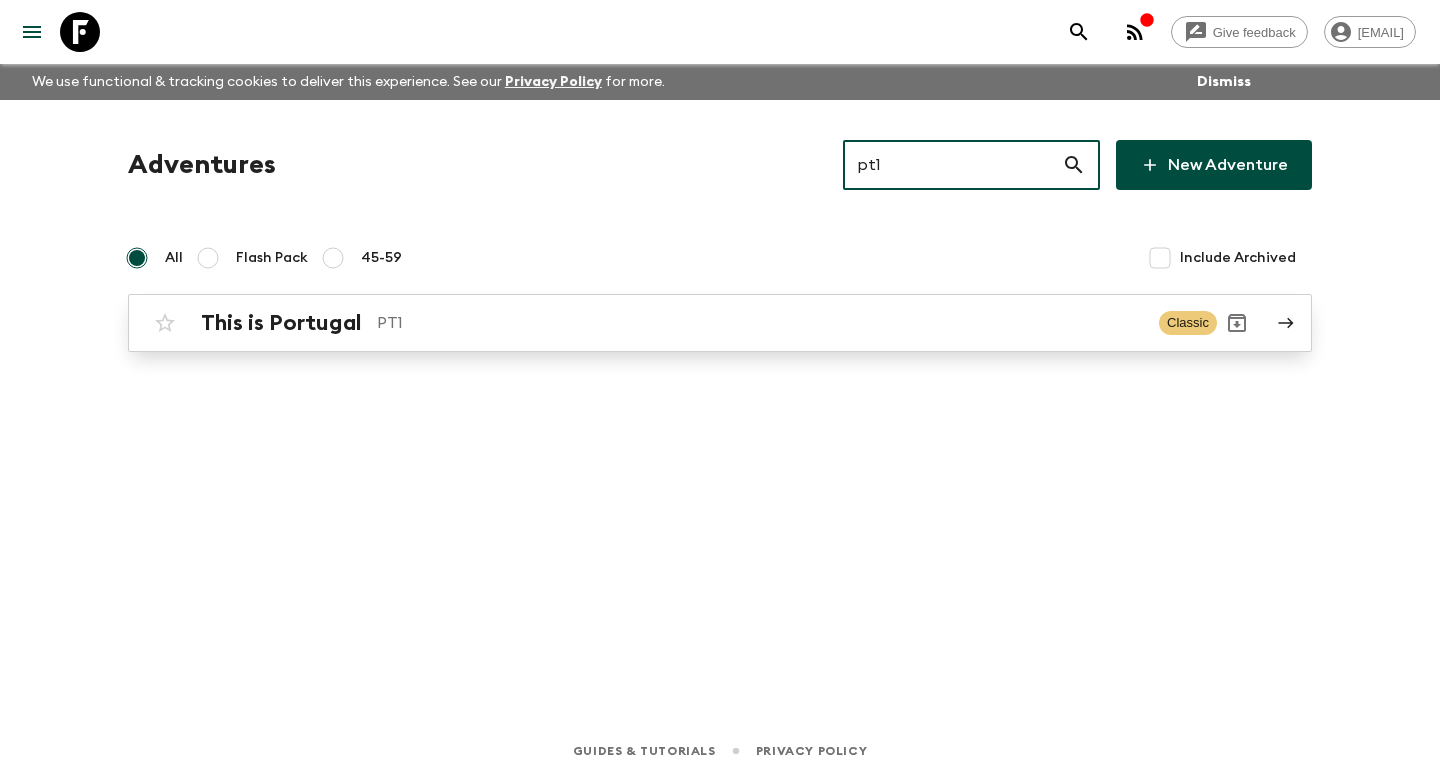 type on "pt1" 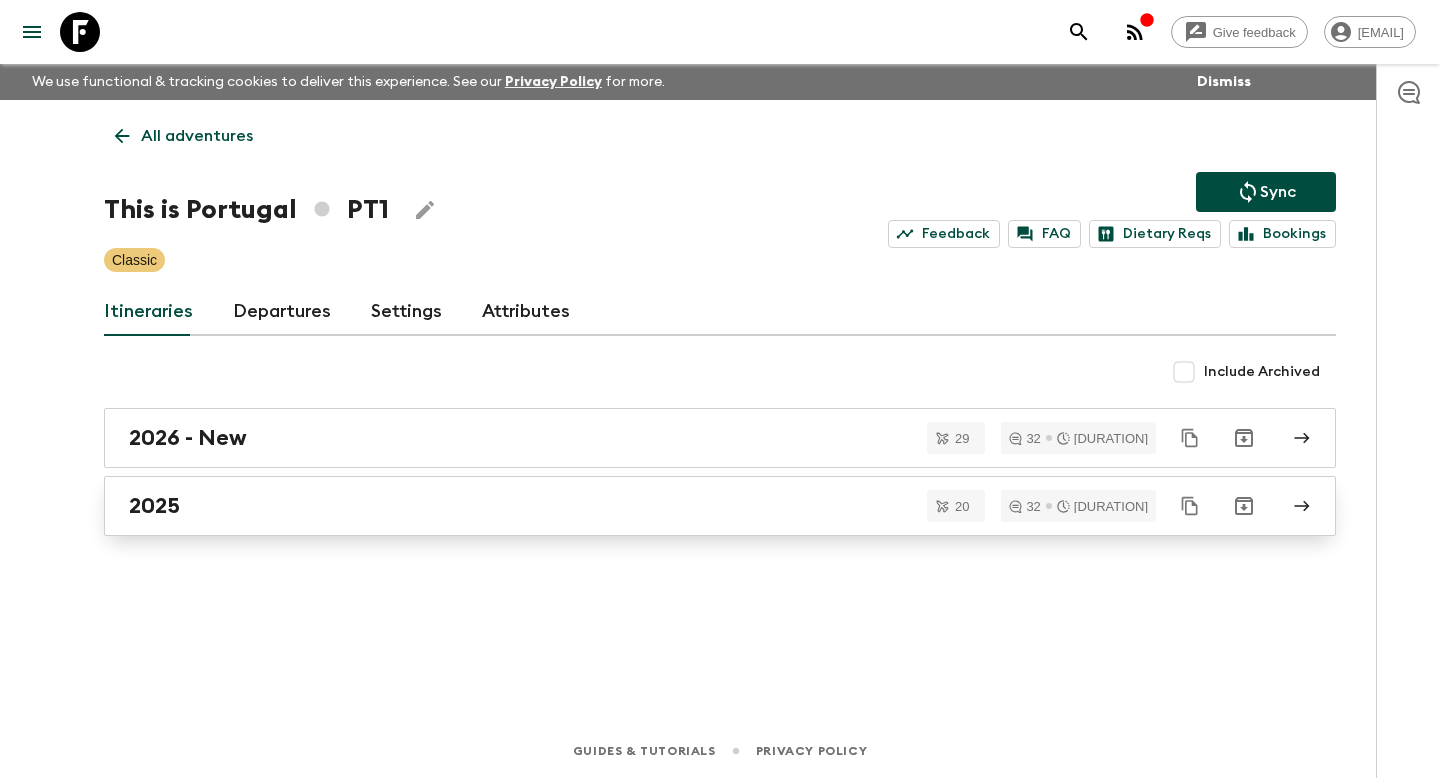 click on "2025" at bounding box center (701, 506) 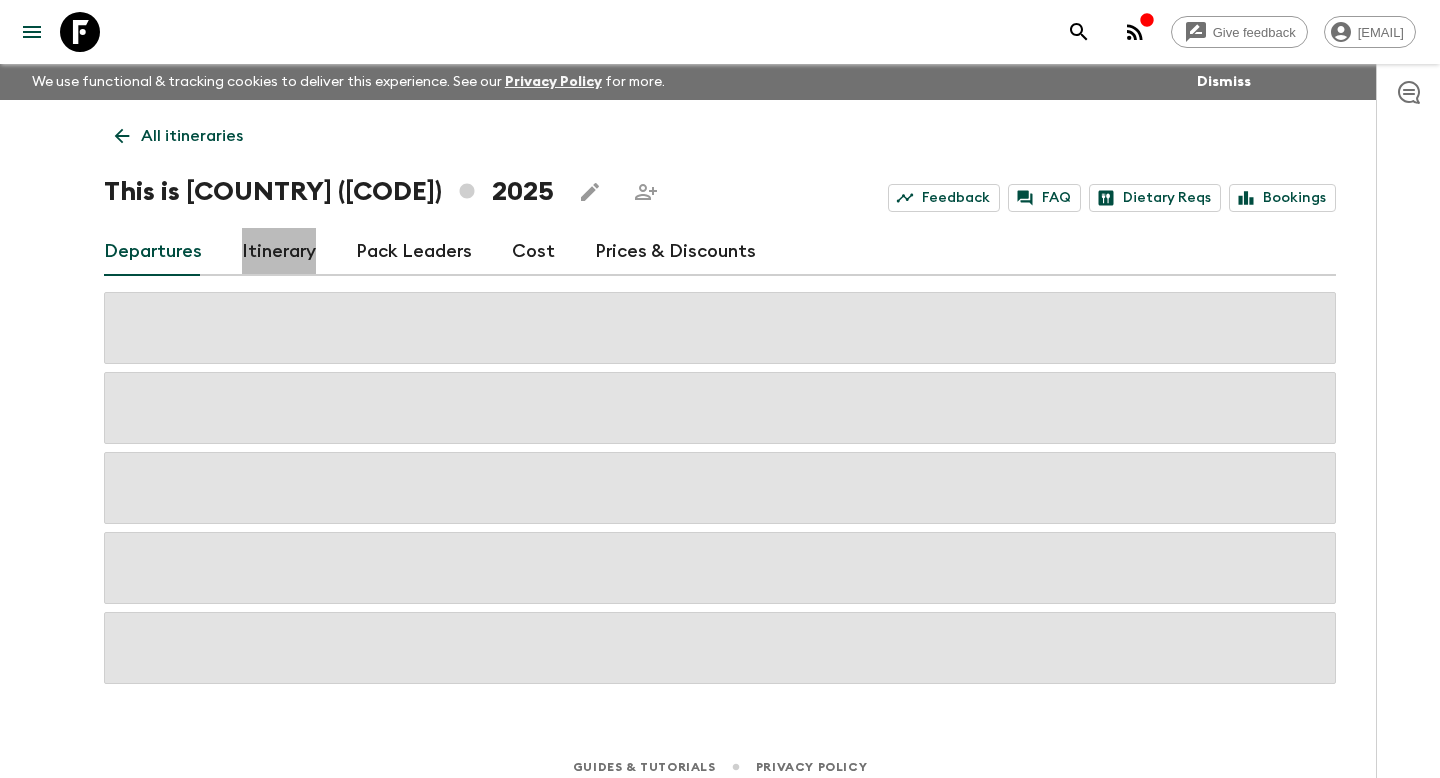 click on "Itinerary" at bounding box center (279, 252) 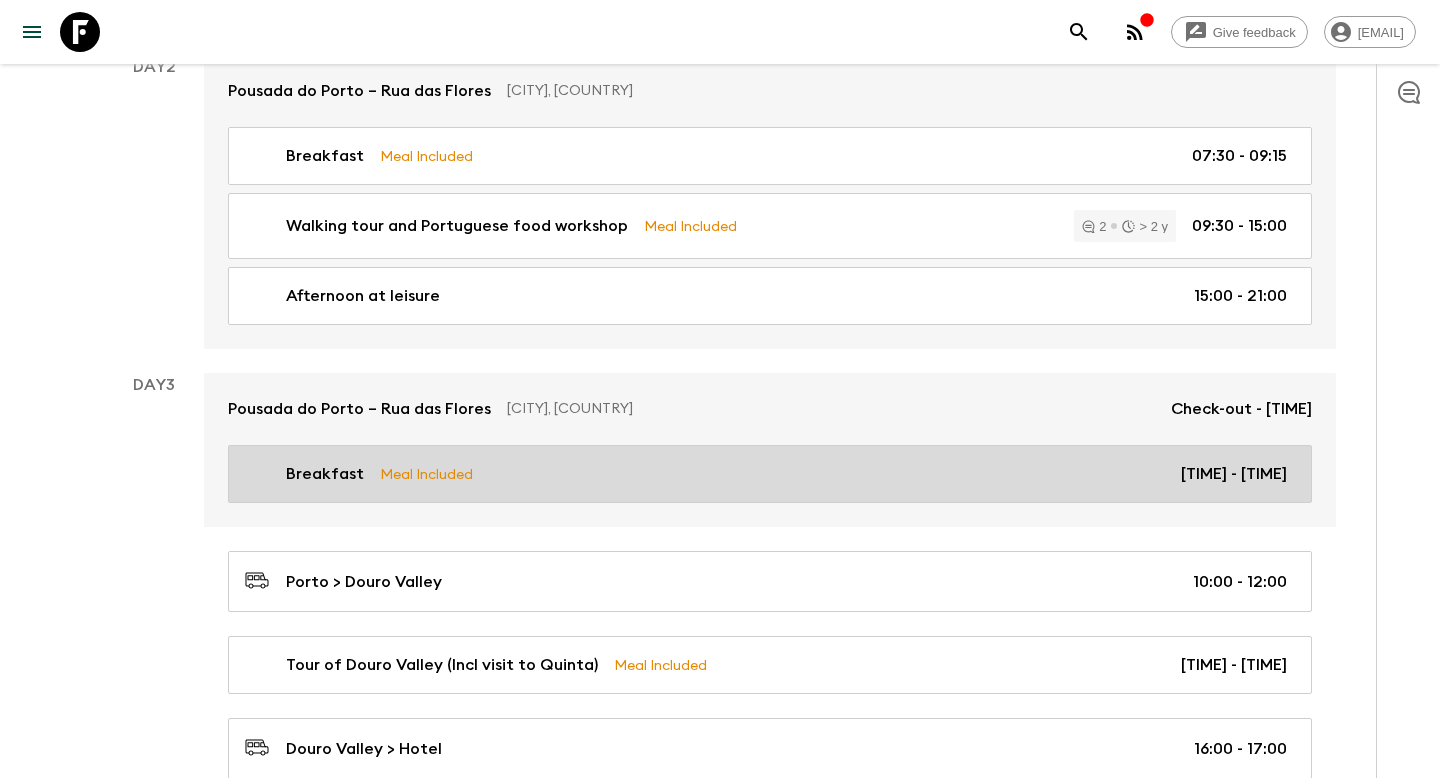 scroll, scrollTop: 704, scrollLeft: 0, axis: vertical 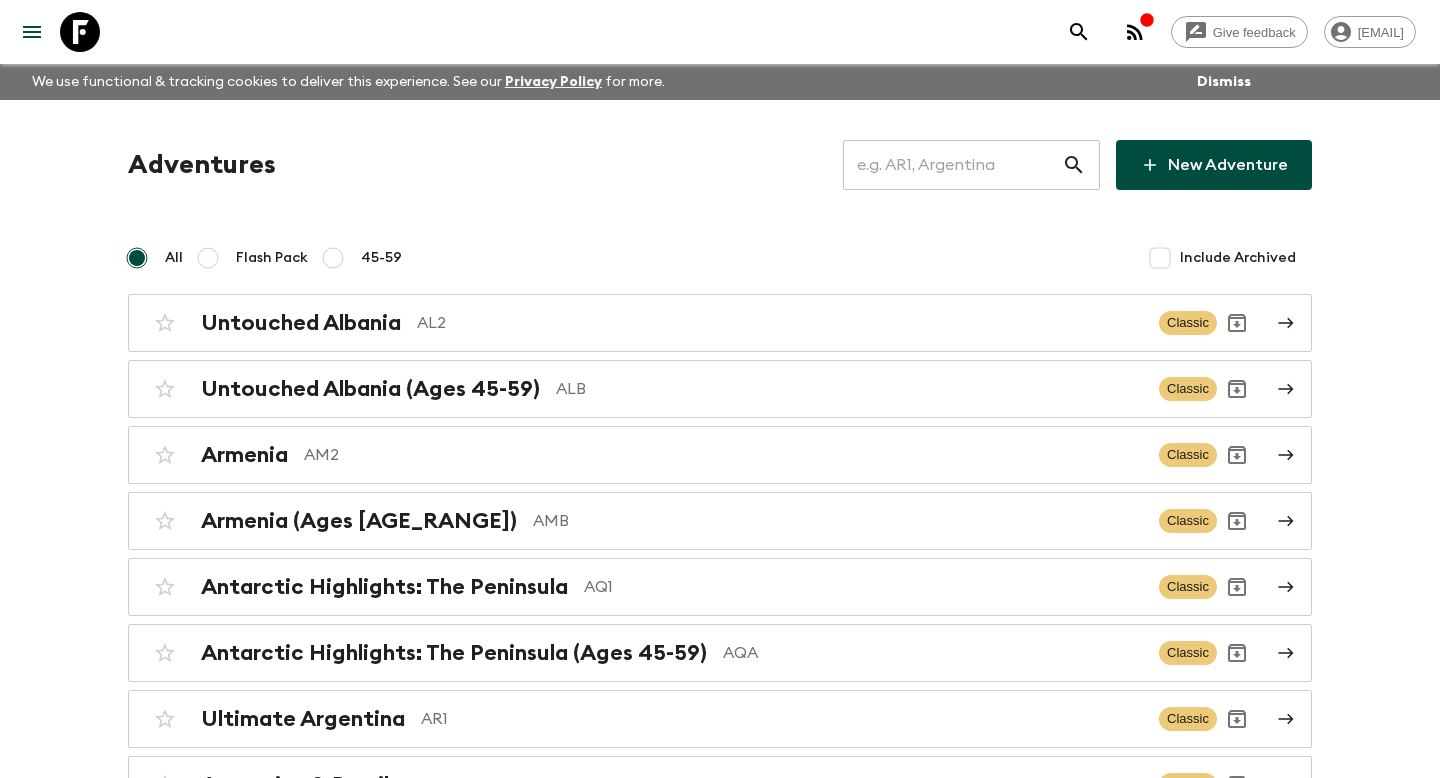 click at bounding box center (952, 165) 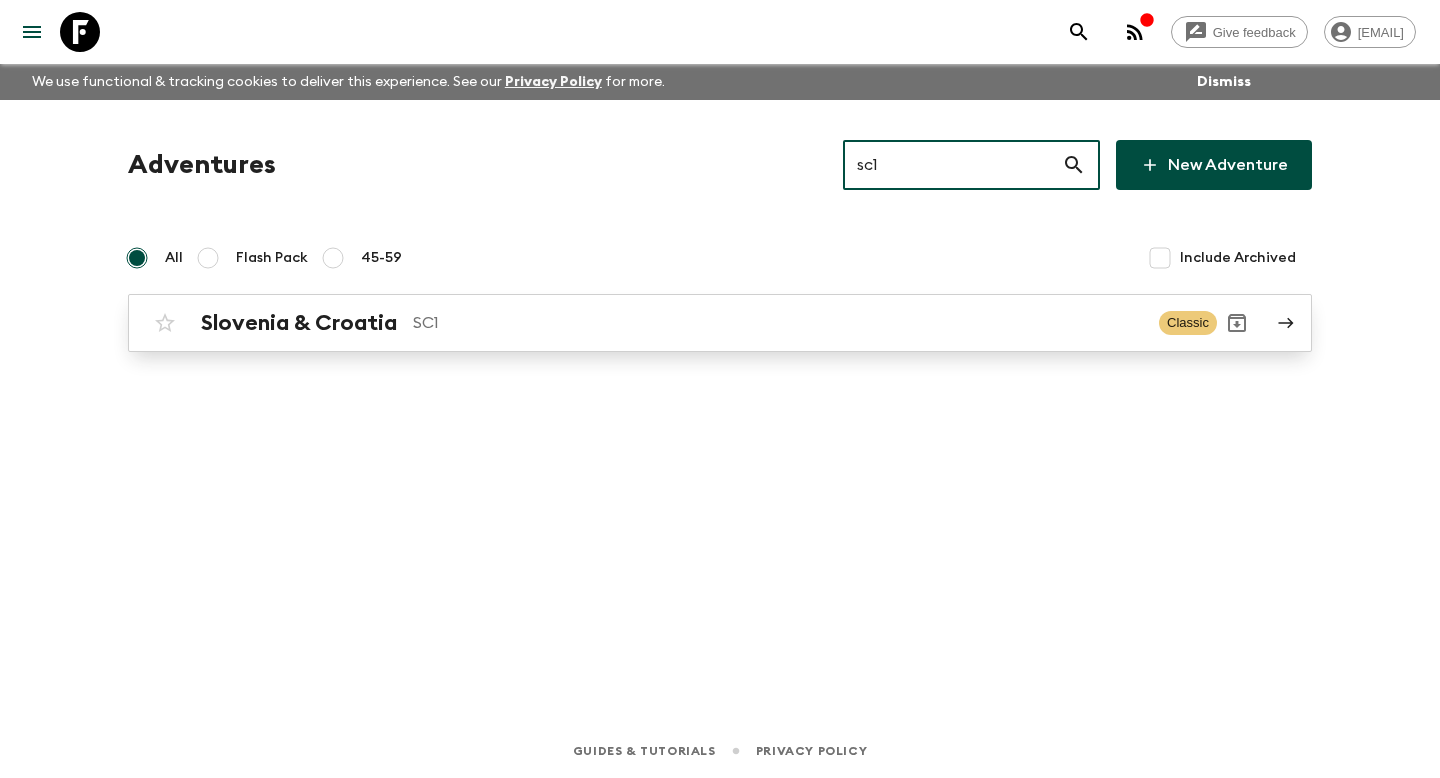 type on "sc1" 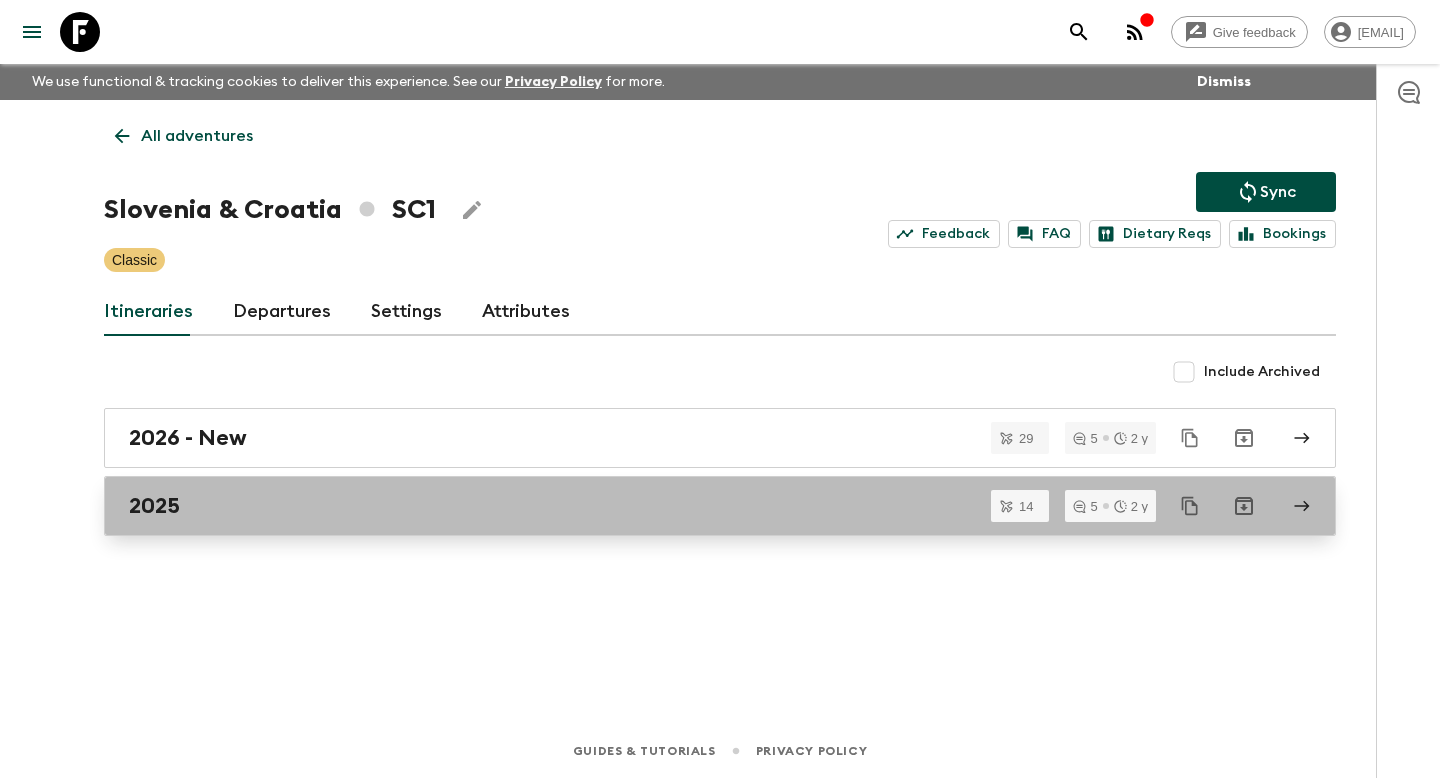 click on "2025" at bounding box center (720, 506) 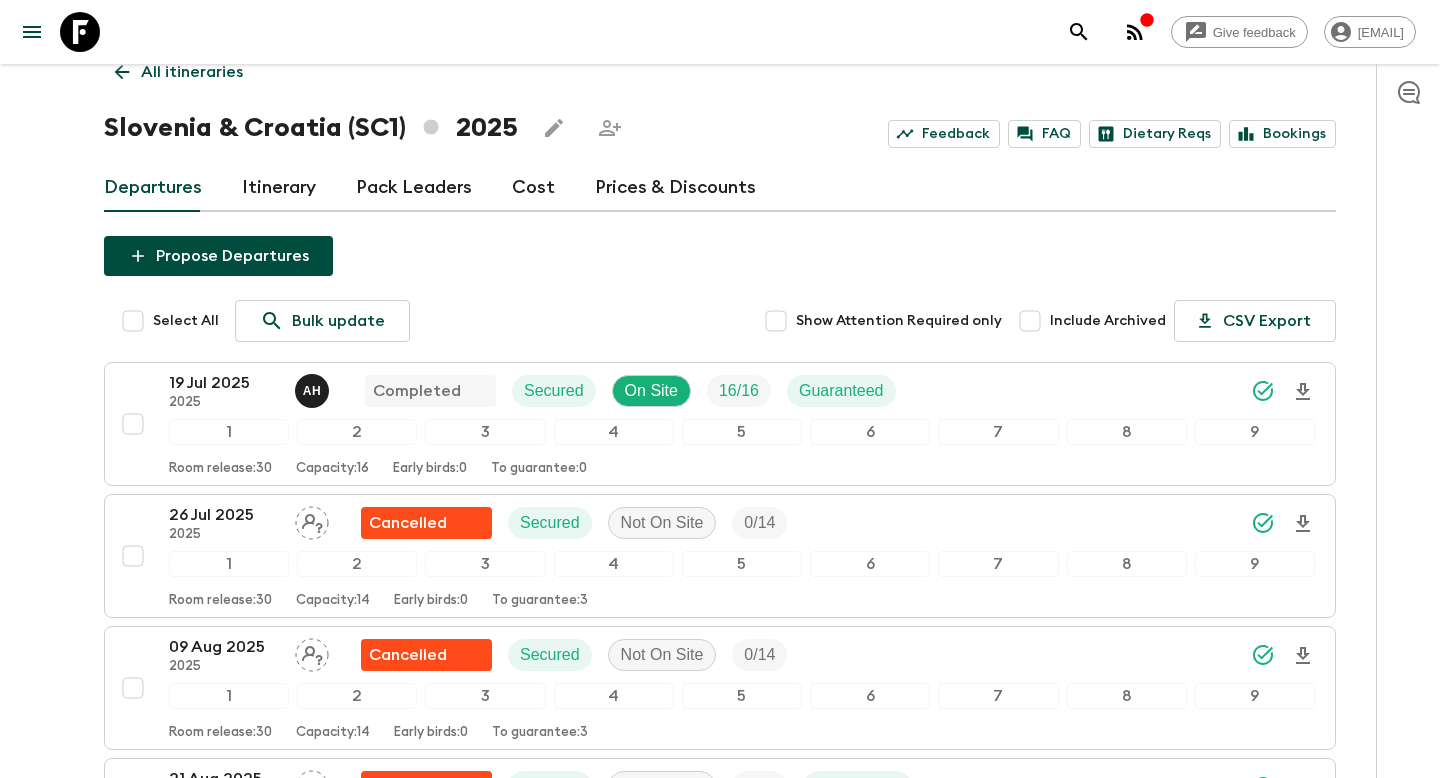 scroll, scrollTop: 0, scrollLeft: 0, axis: both 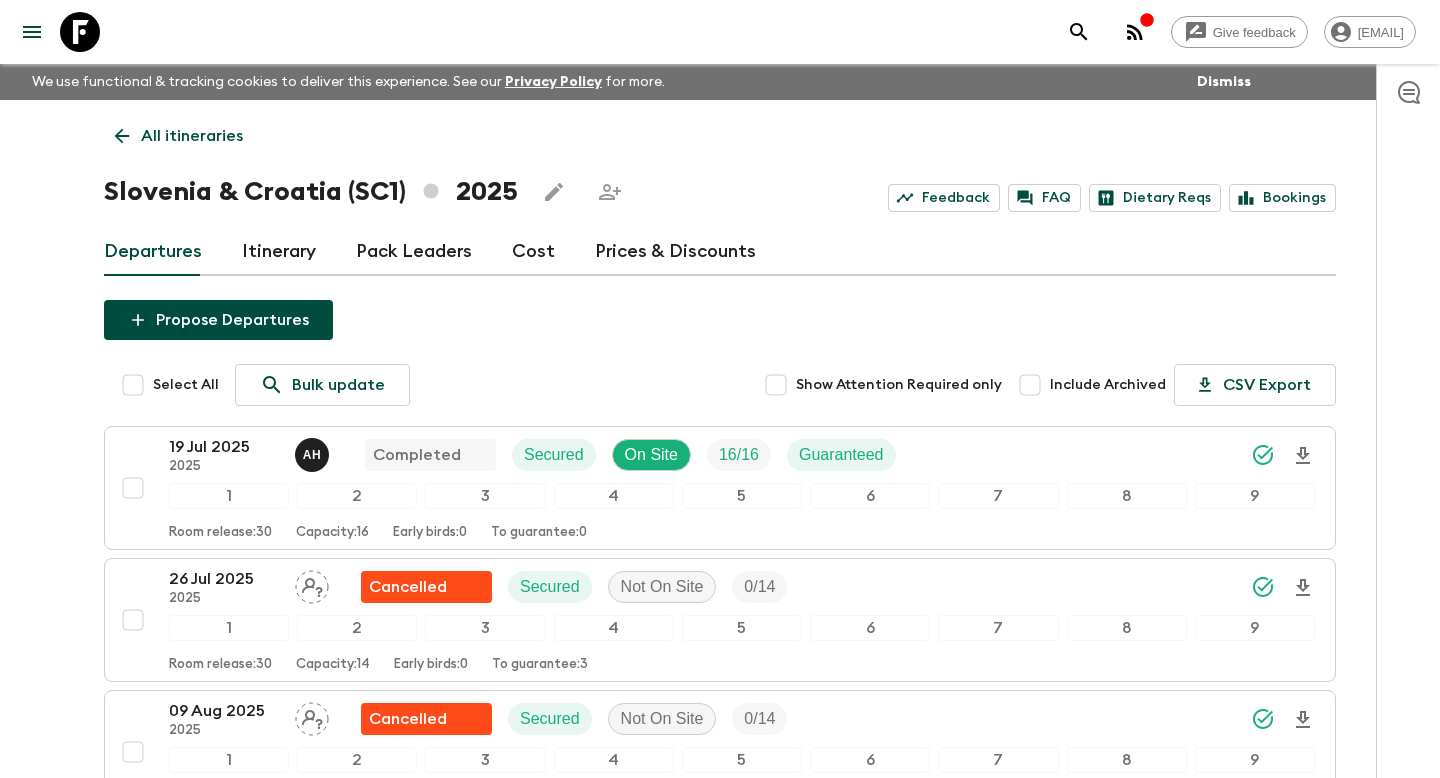 click on "Itinerary" at bounding box center [279, 252] 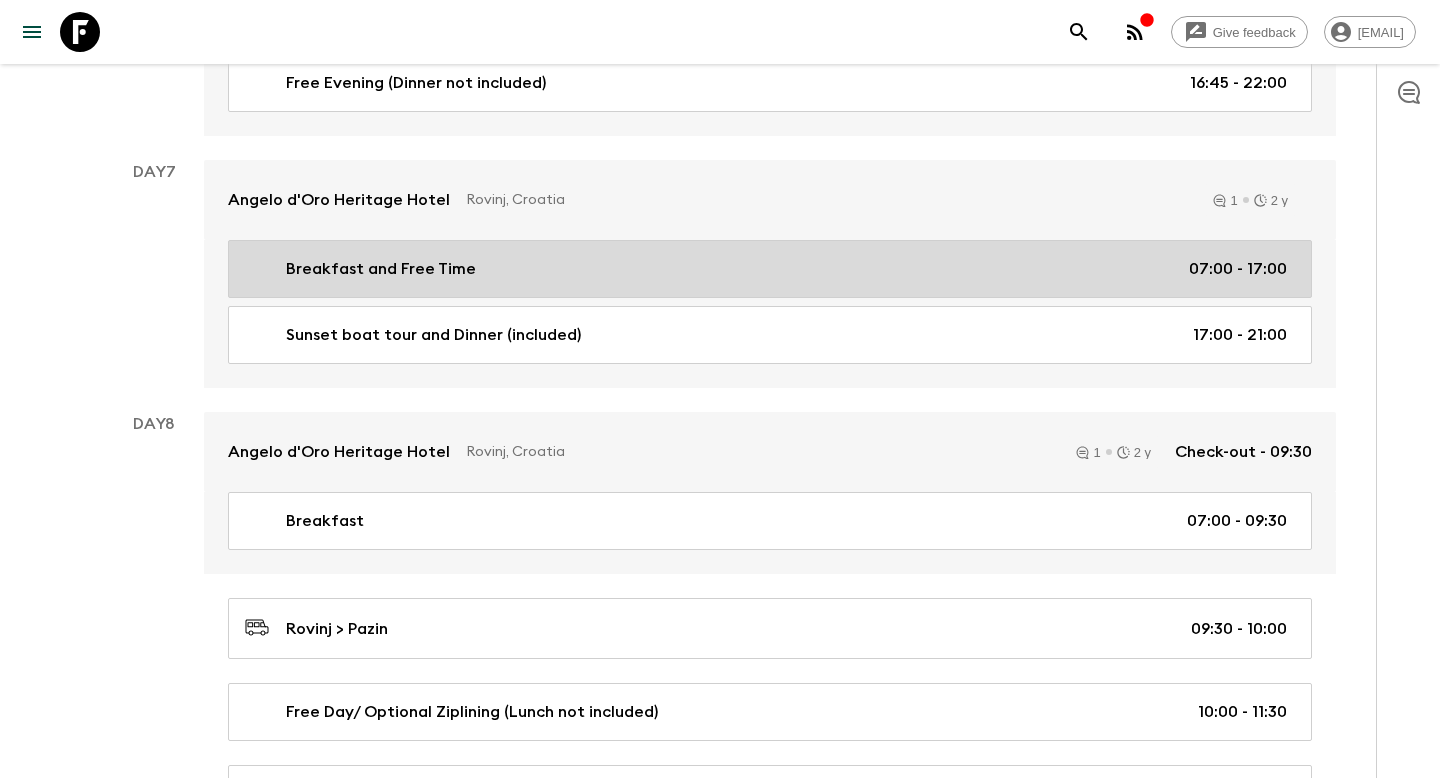 scroll, scrollTop: 3803, scrollLeft: 0, axis: vertical 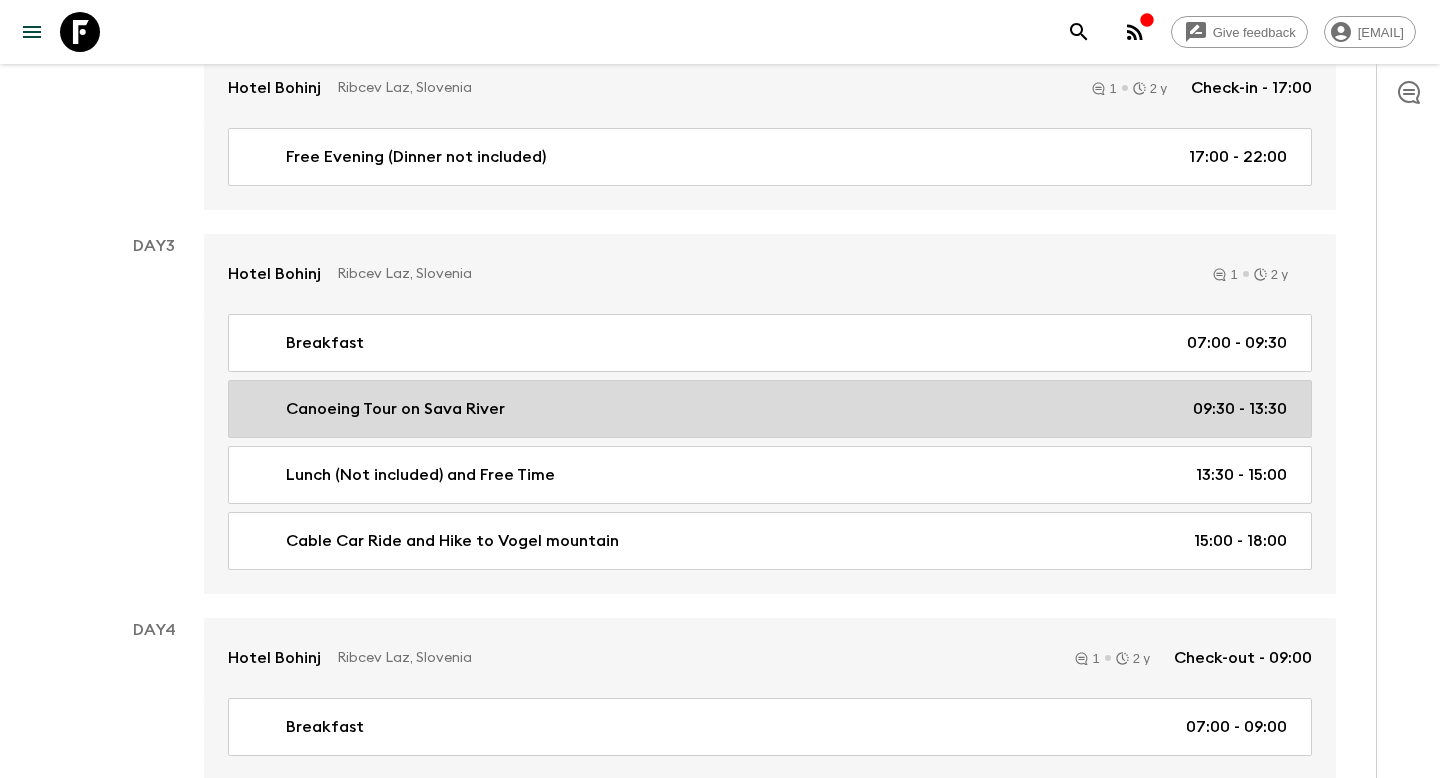 click on "Canoeing Tour on Sava River 09:30 - 13:30" at bounding box center [770, 409] 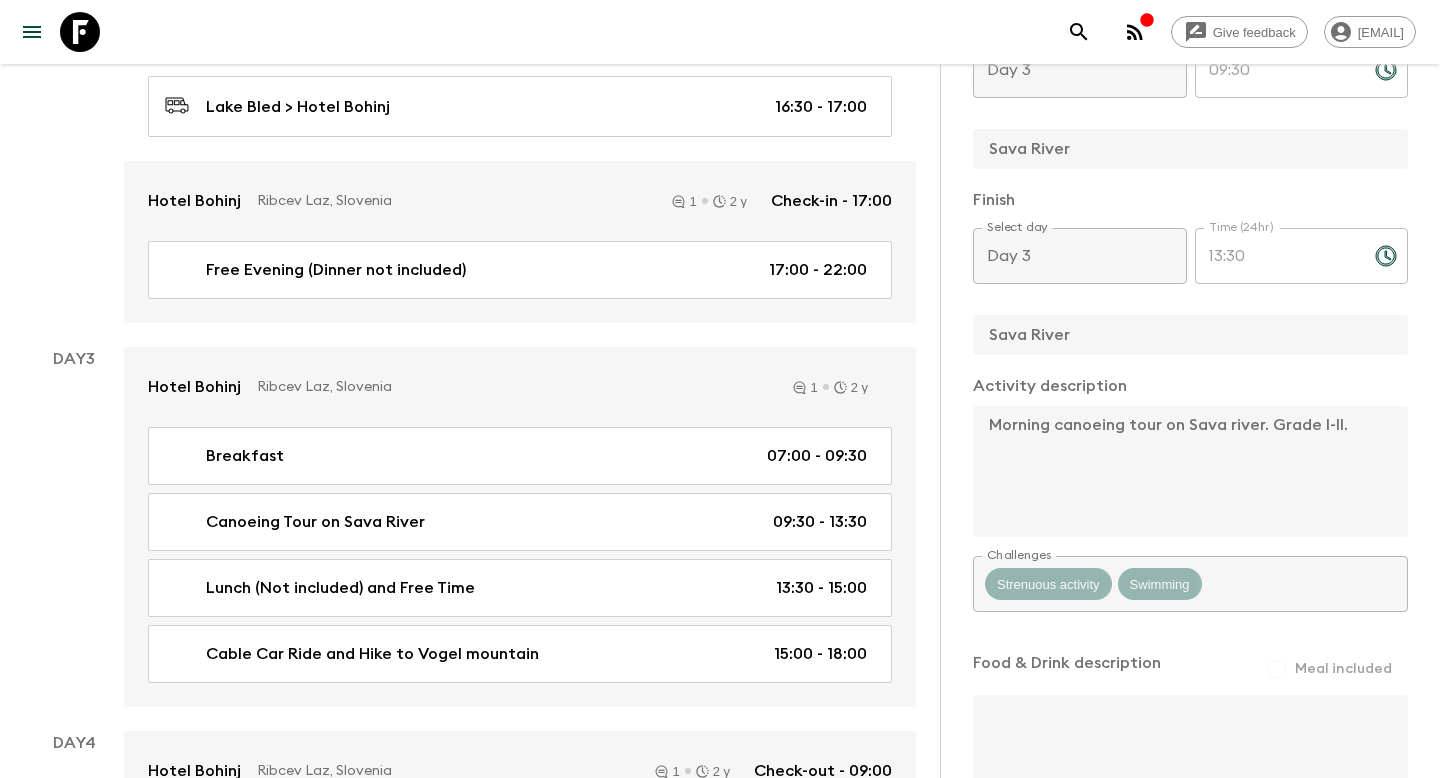scroll, scrollTop: 579, scrollLeft: 0, axis: vertical 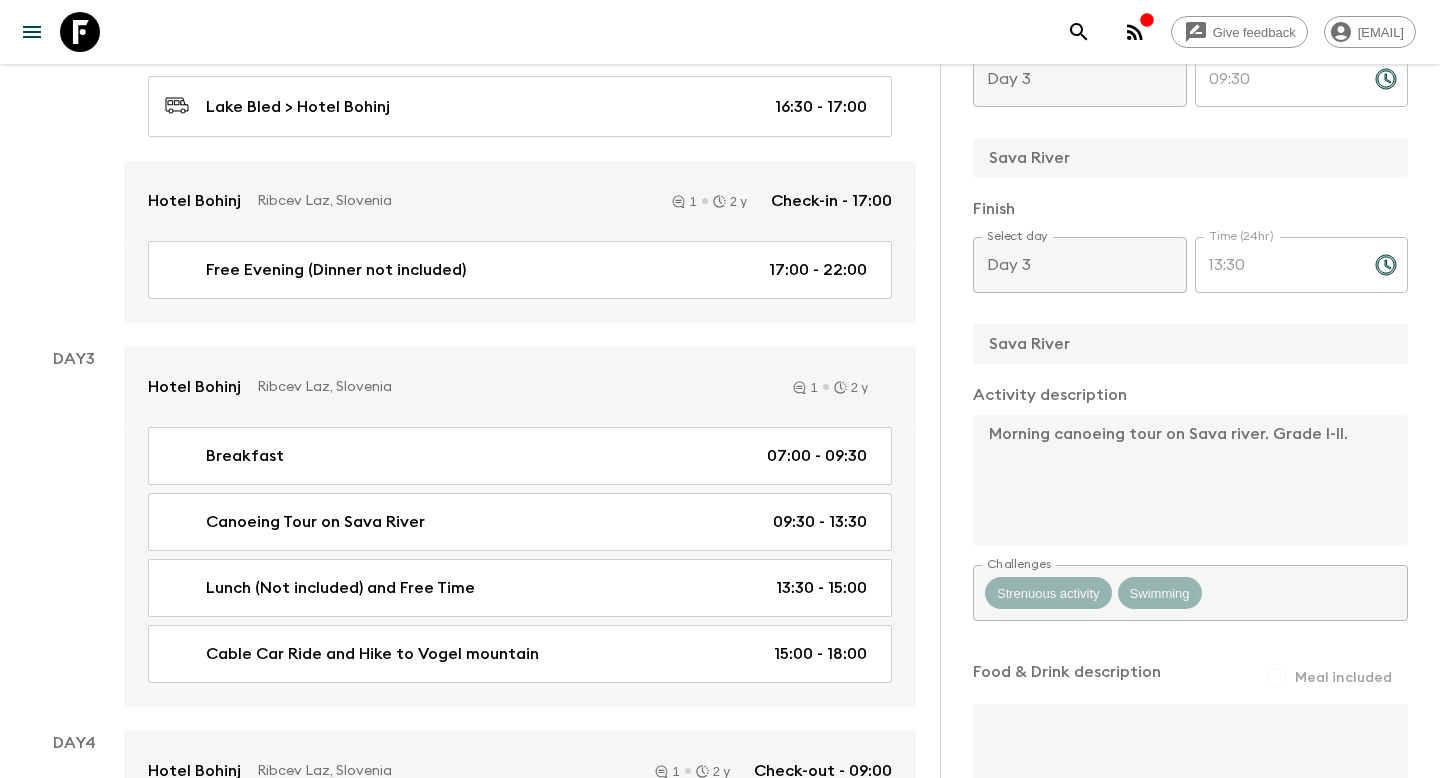 click on "All itineraries Slovenia & Croatia (SC1) 2025 Feedback FAQ Dietary Reqs Bookings Departures Itinerary Pack Leaders Cost Prices & Discounts Activity Information Comments Website Map This itinerary has departures running and cannot be edited. Activity Title Canoeing Tour on Sava River   Show as activity on website inclusion list Marketing Title (optional) Canoeing tour on Sava River ​ Only editable by FlashPack employees. Start Select a day Day 3 Select a day ​ Time (24hr) 09:30 Time (24hr) ​ Sava River   Finish Select day Day 3 Select day ​ Time (24hr) 13:30 Time (24hr) ​ Sava River   Activity description Morning canoeing tour on Sava river. Grade I-II. x   Challenges Strenuous activity Swimming Challenges ​ Food & Drink description Meal included x   Cancel Save Changes This itinerary has departures running and cannot be edited. 30 m 12 h 40 m View Map Show Accommodation only Day  1 Ljubljana Airport > Grand Plaza Hotel & Congress Center, Ljubljana. Slovenska cesta 60, 1000 Ljubljana, Slovenia 1 2" at bounding box center [470, 1351] 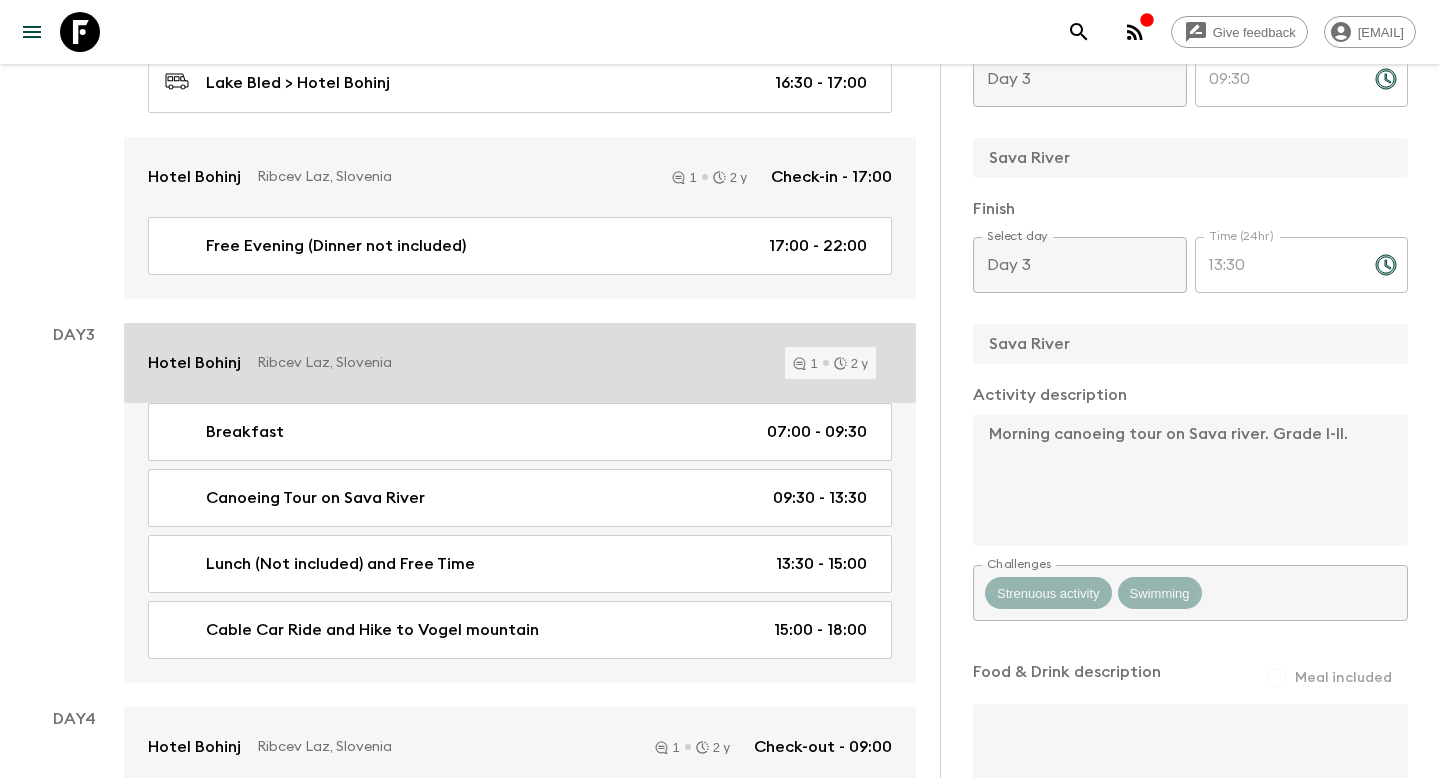 scroll, scrollTop: 1341, scrollLeft: 0, axis: vertical 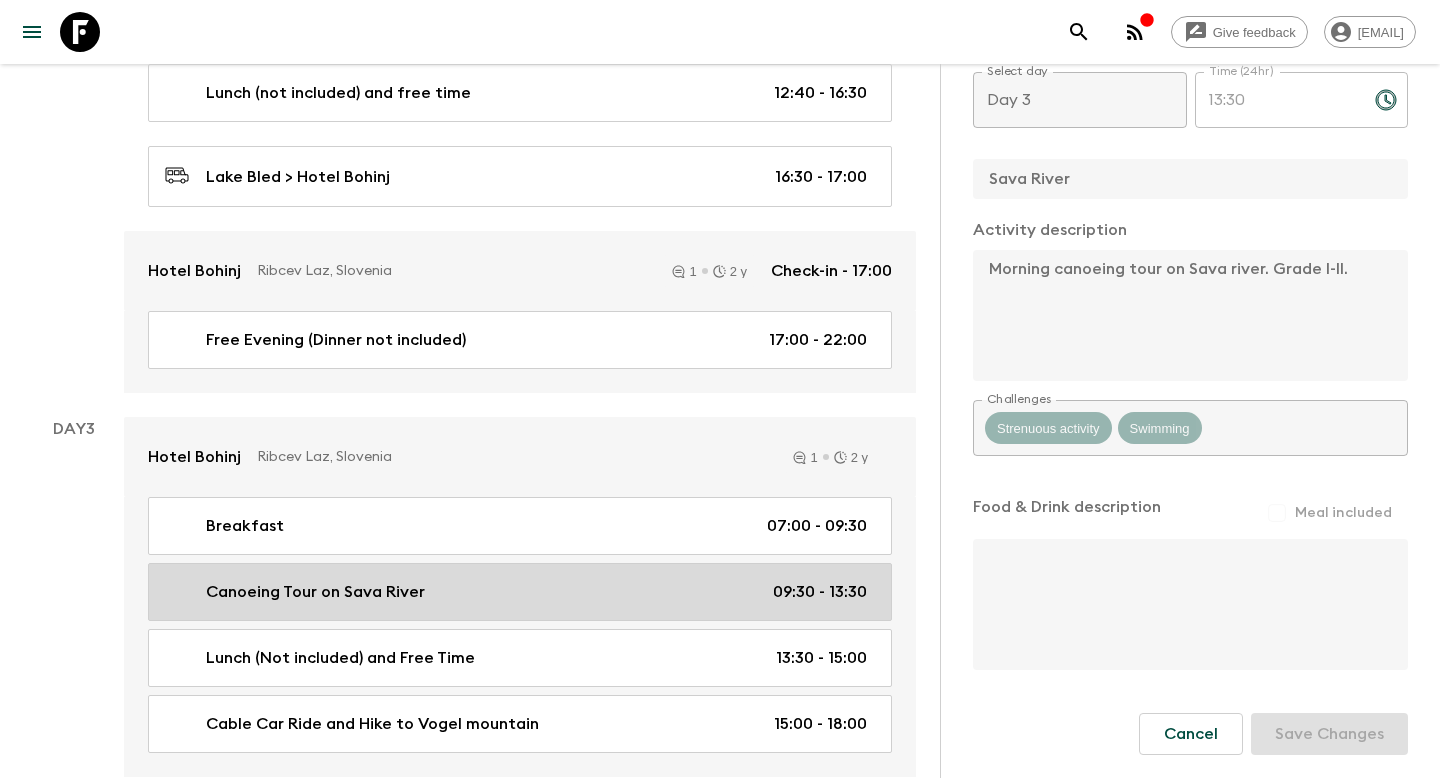 click on "Canoeing Tour on Sava River" at bounding box center [315, 592] 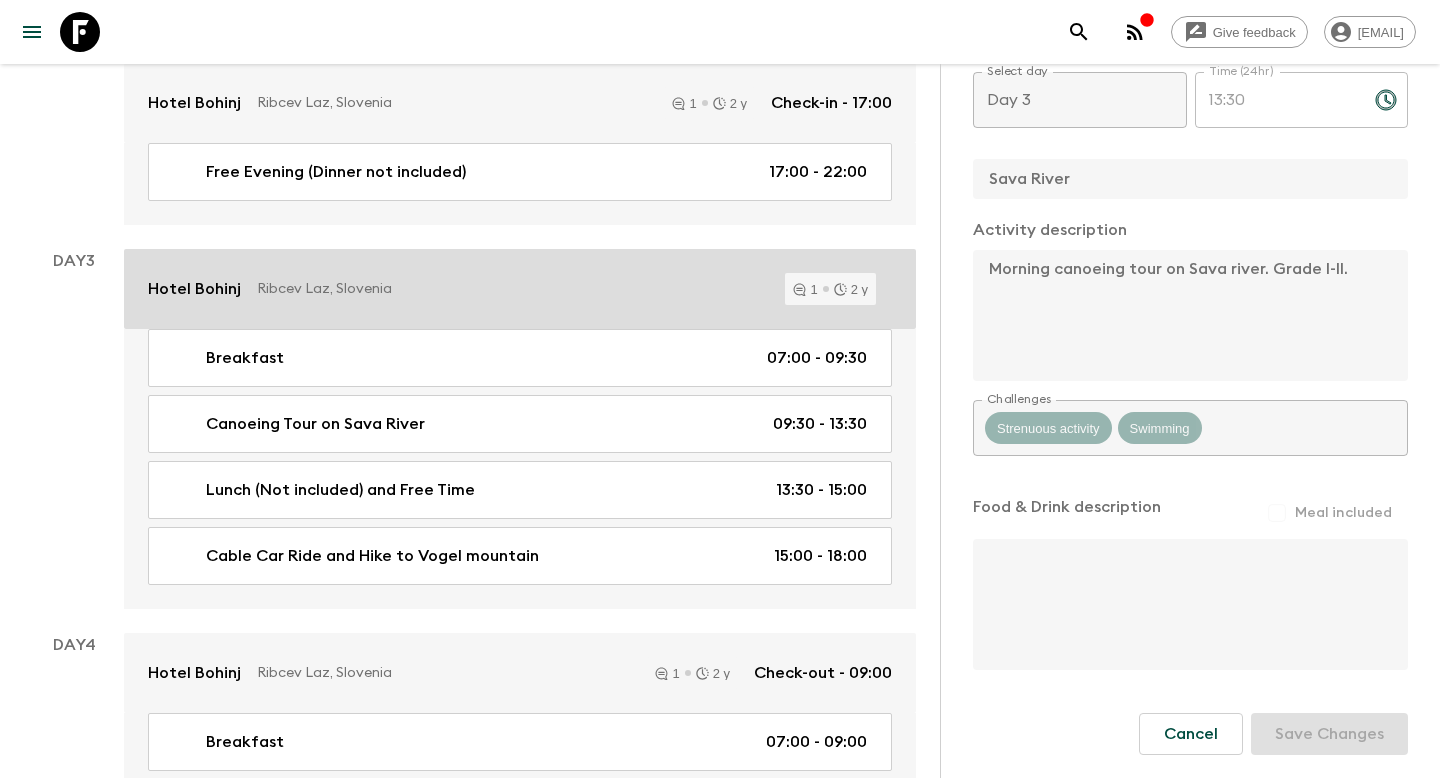 scroll, scrollTop: 1410, scrollLeft: 0, axis: vertical 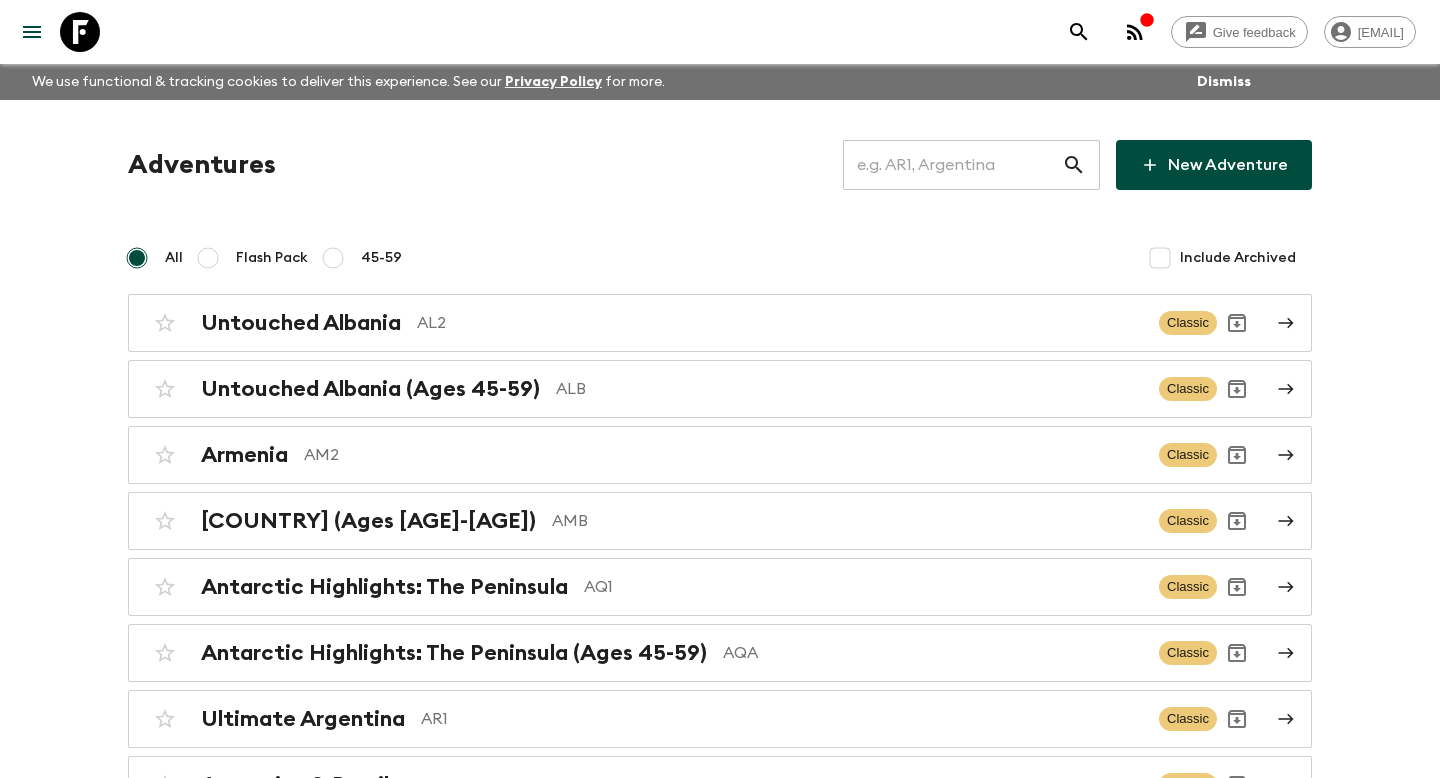 click at bounding box center [952, 165] 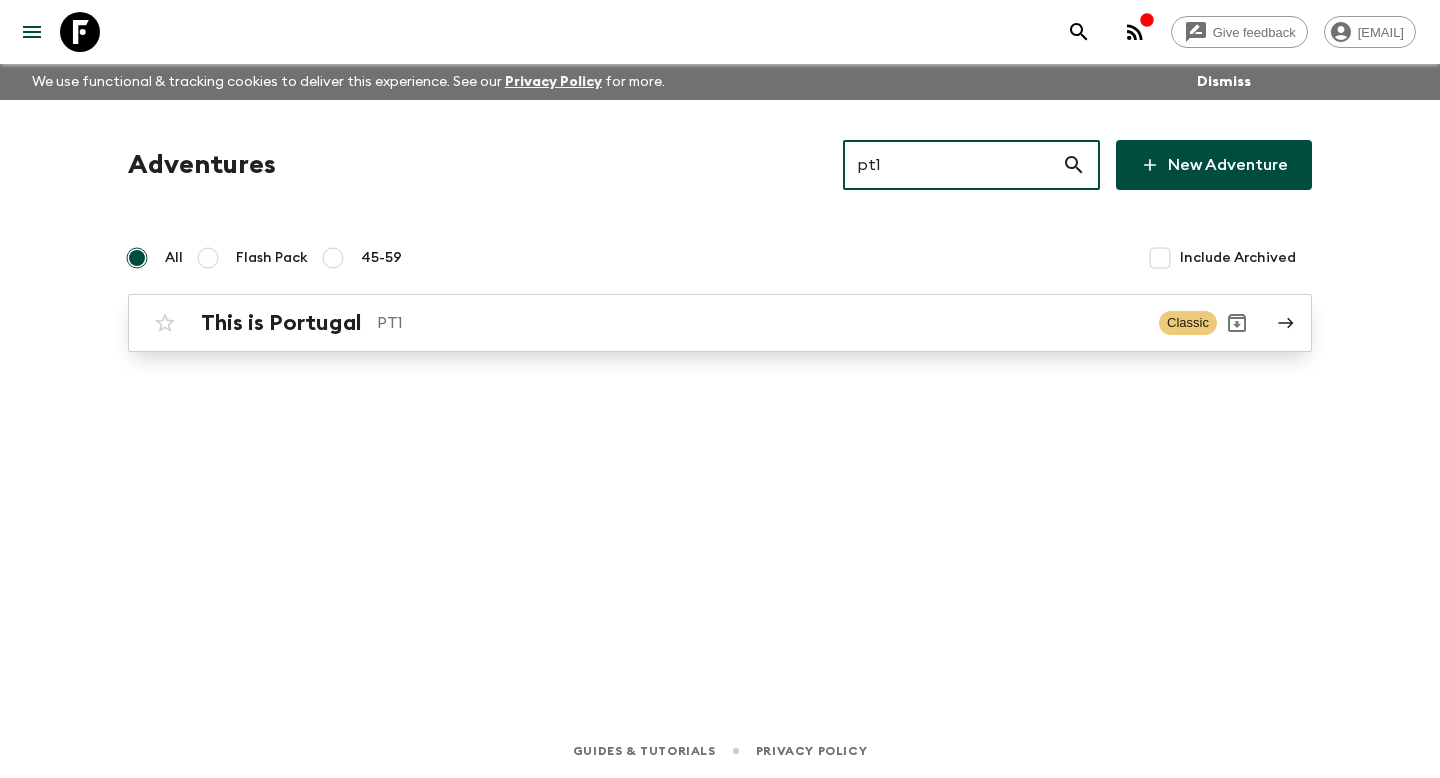 type on "pt1" 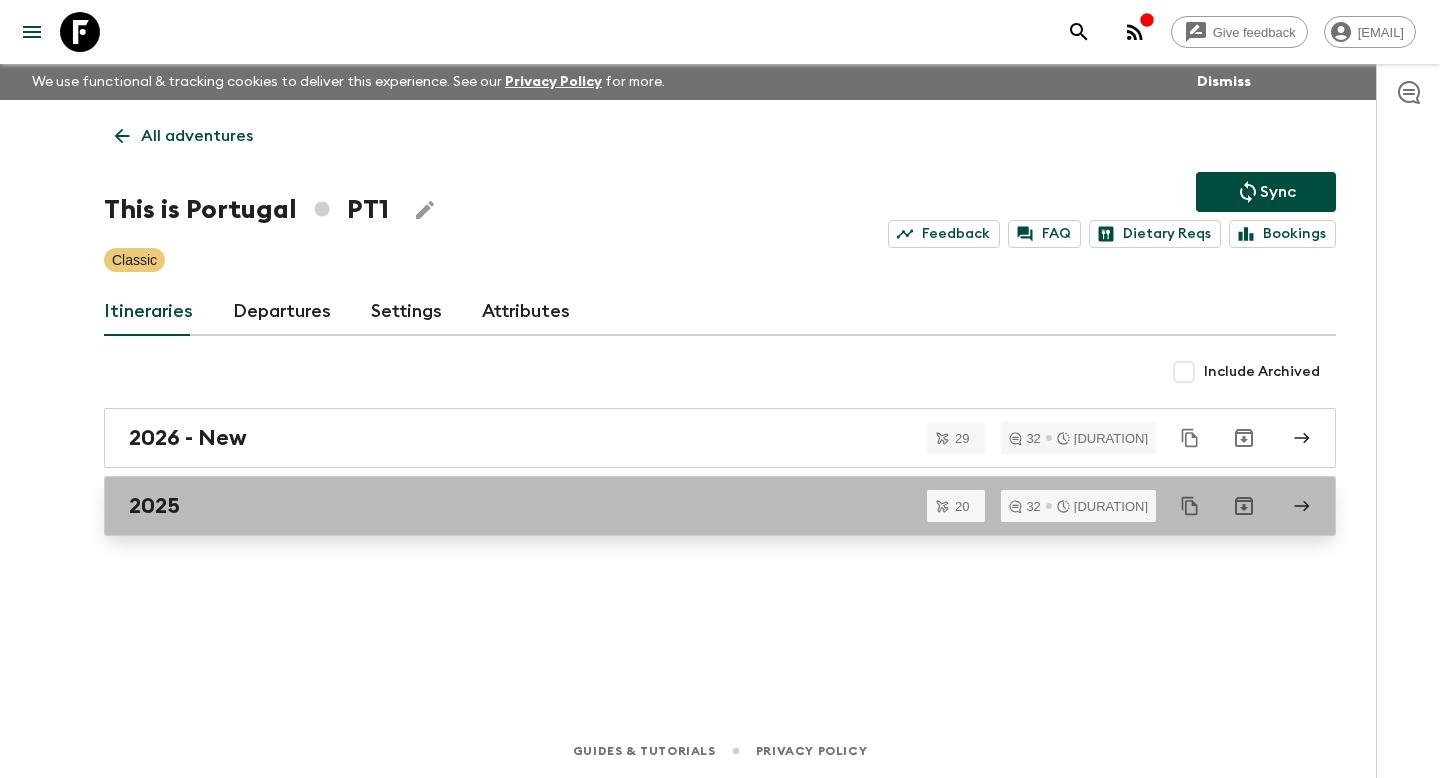 click on "2025" at bounding box center (701, 506) 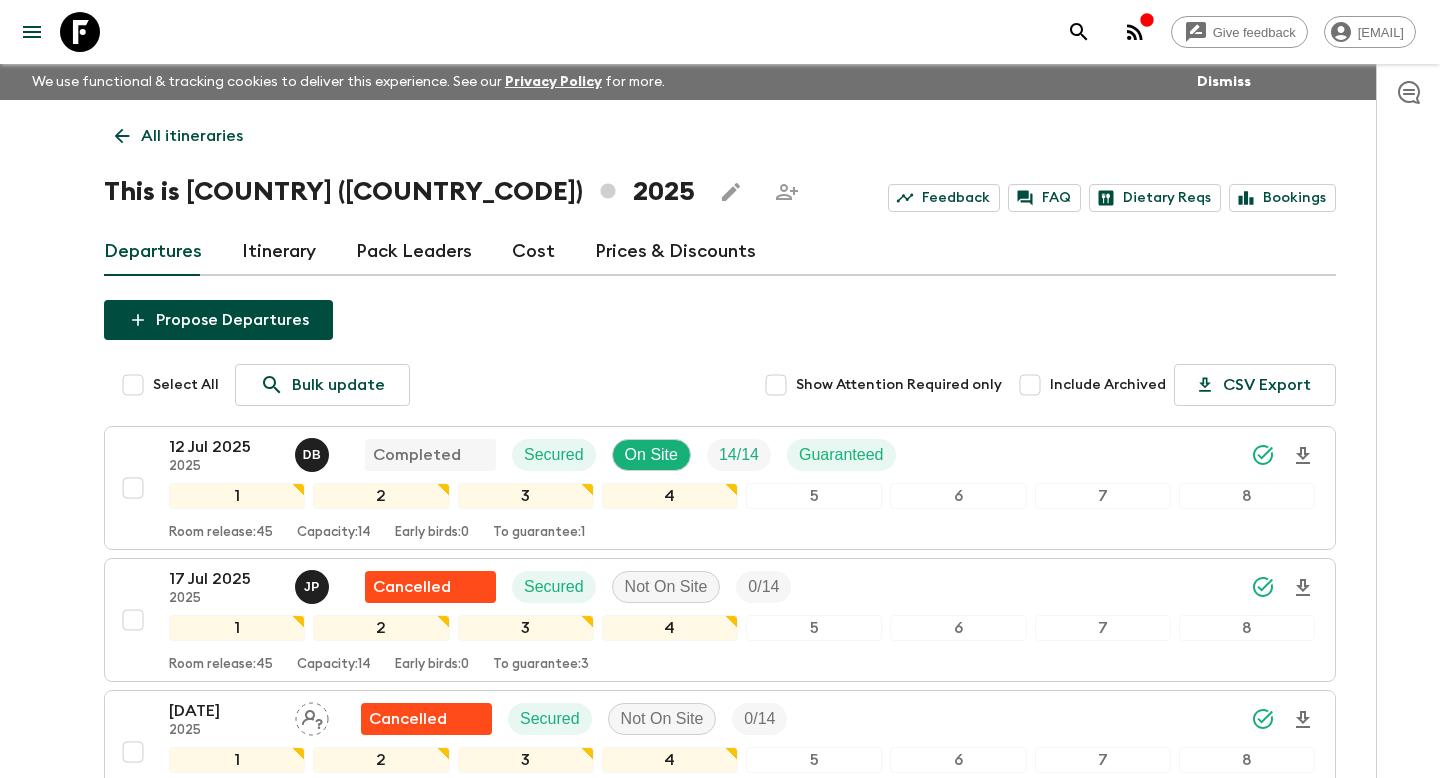 click on "Itinerary" at bounding box center [279, 252] 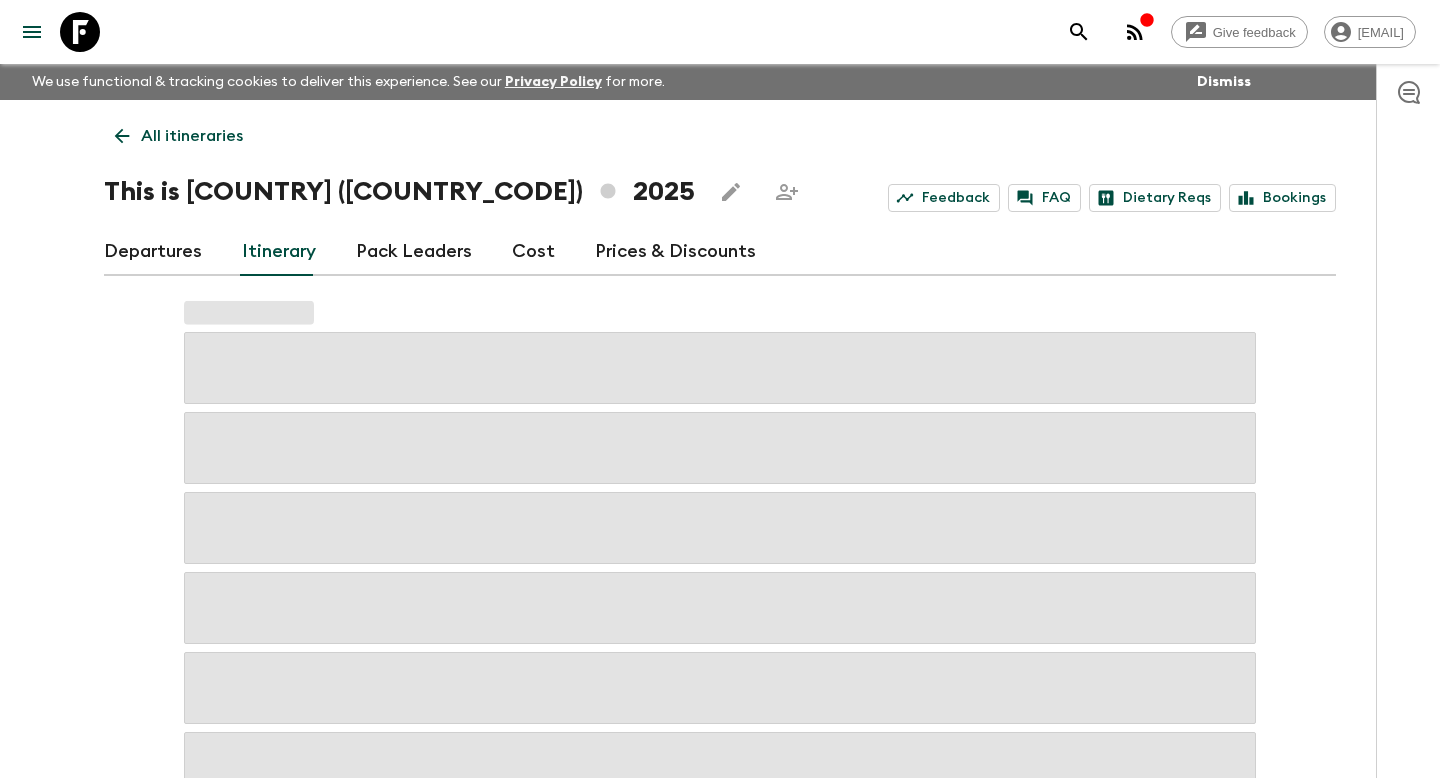 click on "Departures" at bounding box center [153, 252] 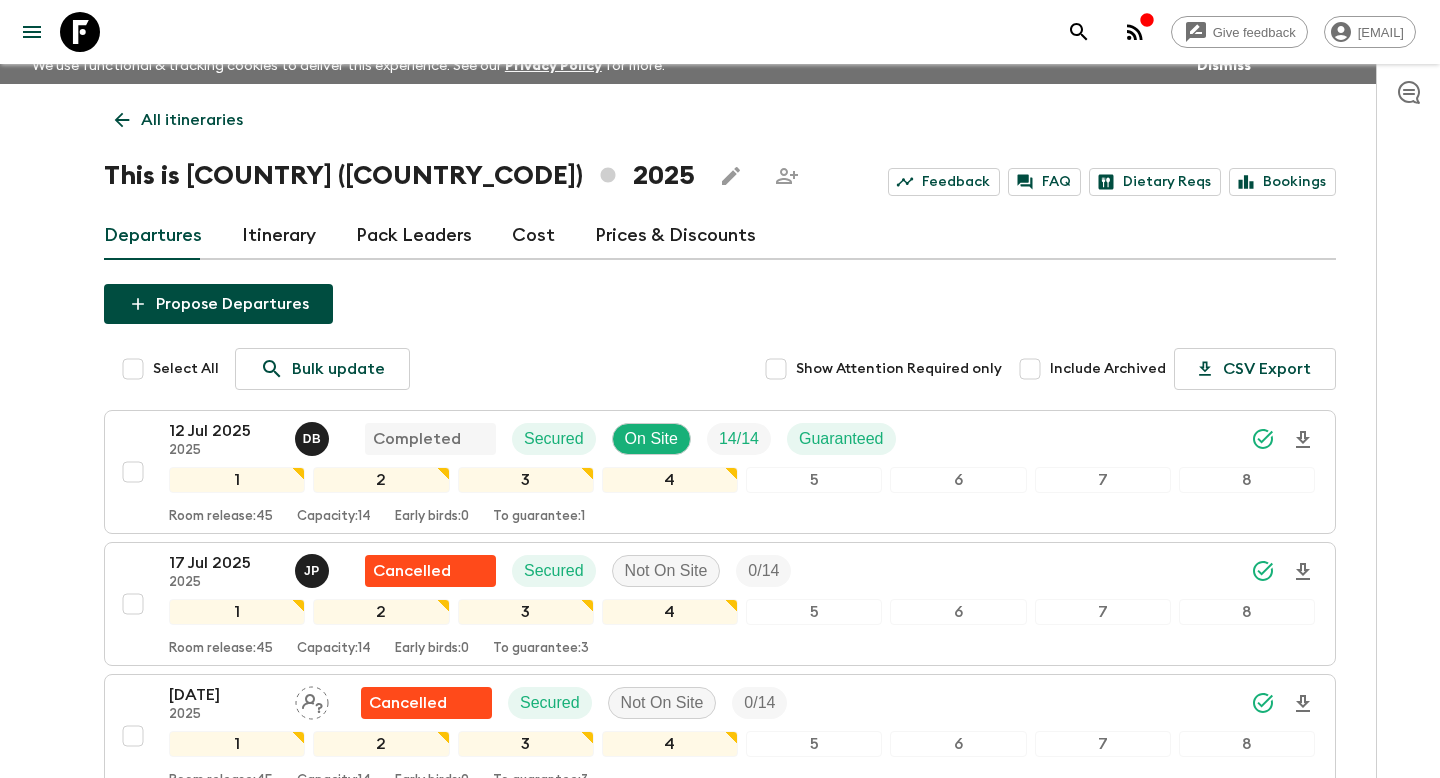 scroll, scrollTop: 0, scrollLeft: 0, axis: both 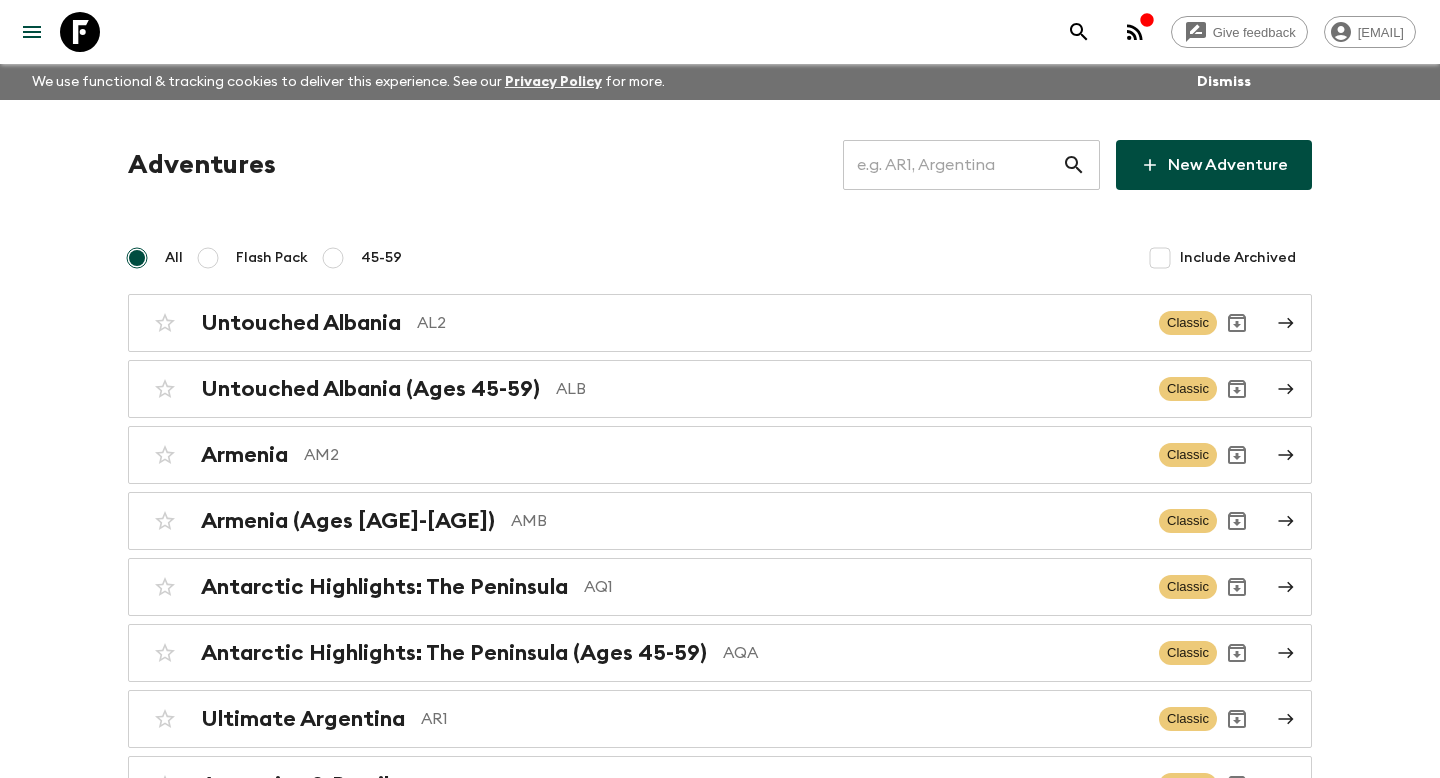 click at bounding box center [952, 165] 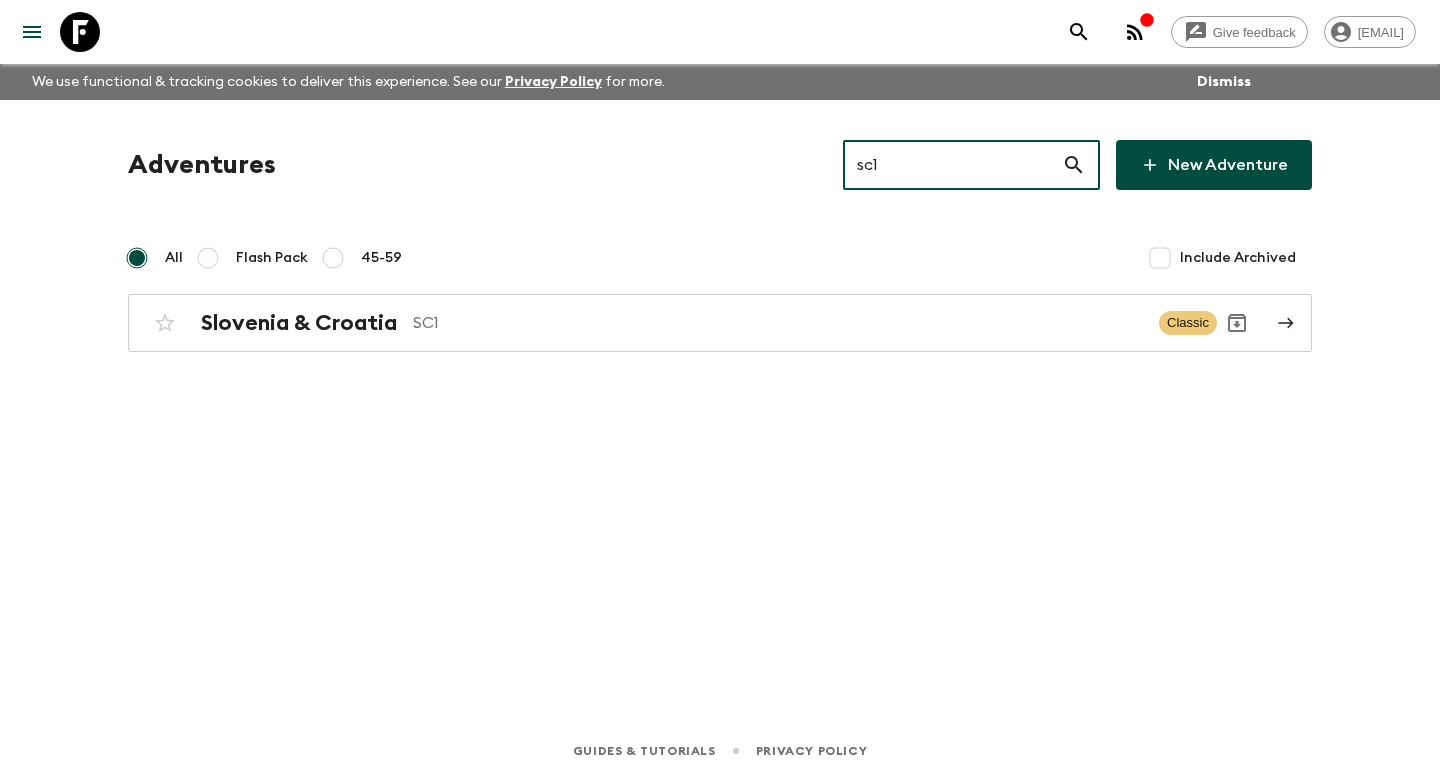 click on "sc1" at bounding box center [952, 165] 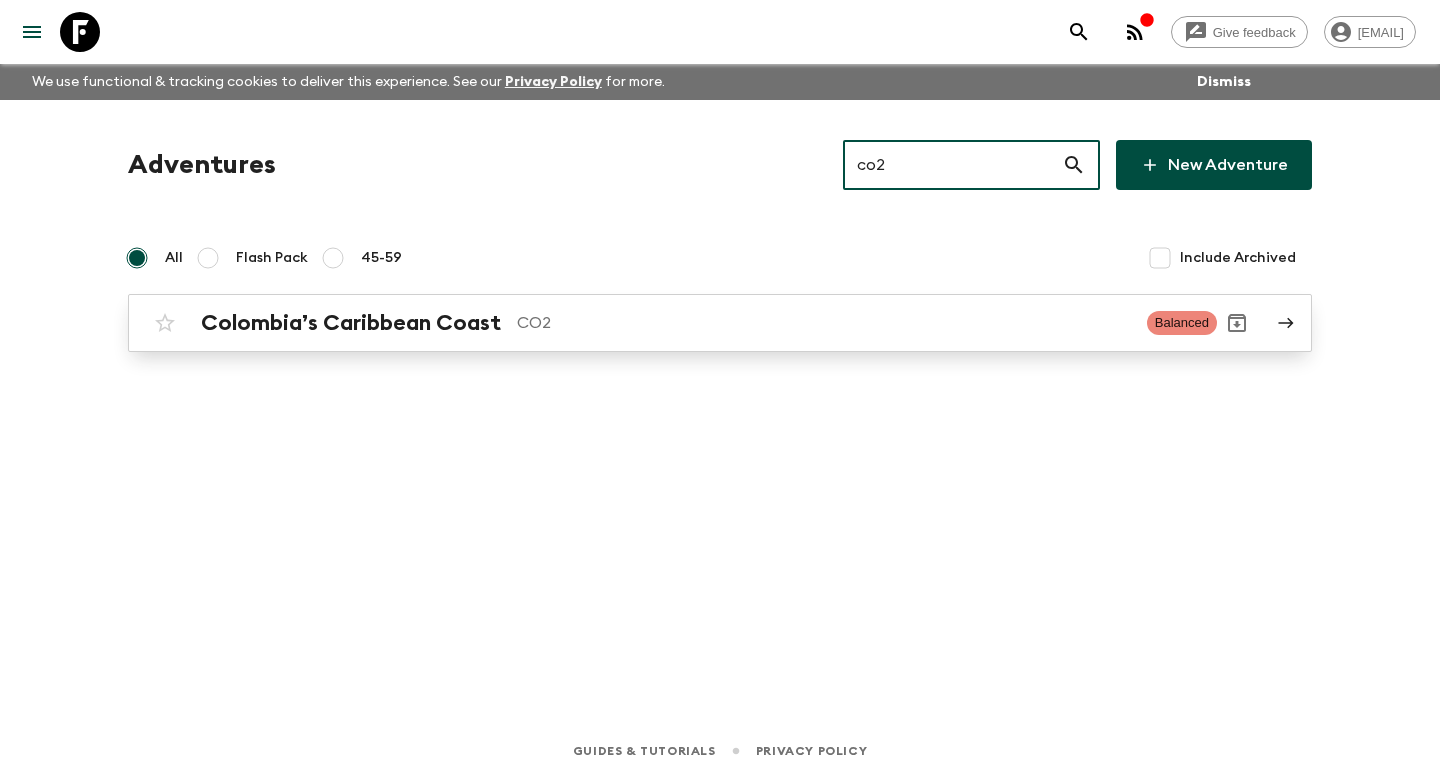 type on "co2" 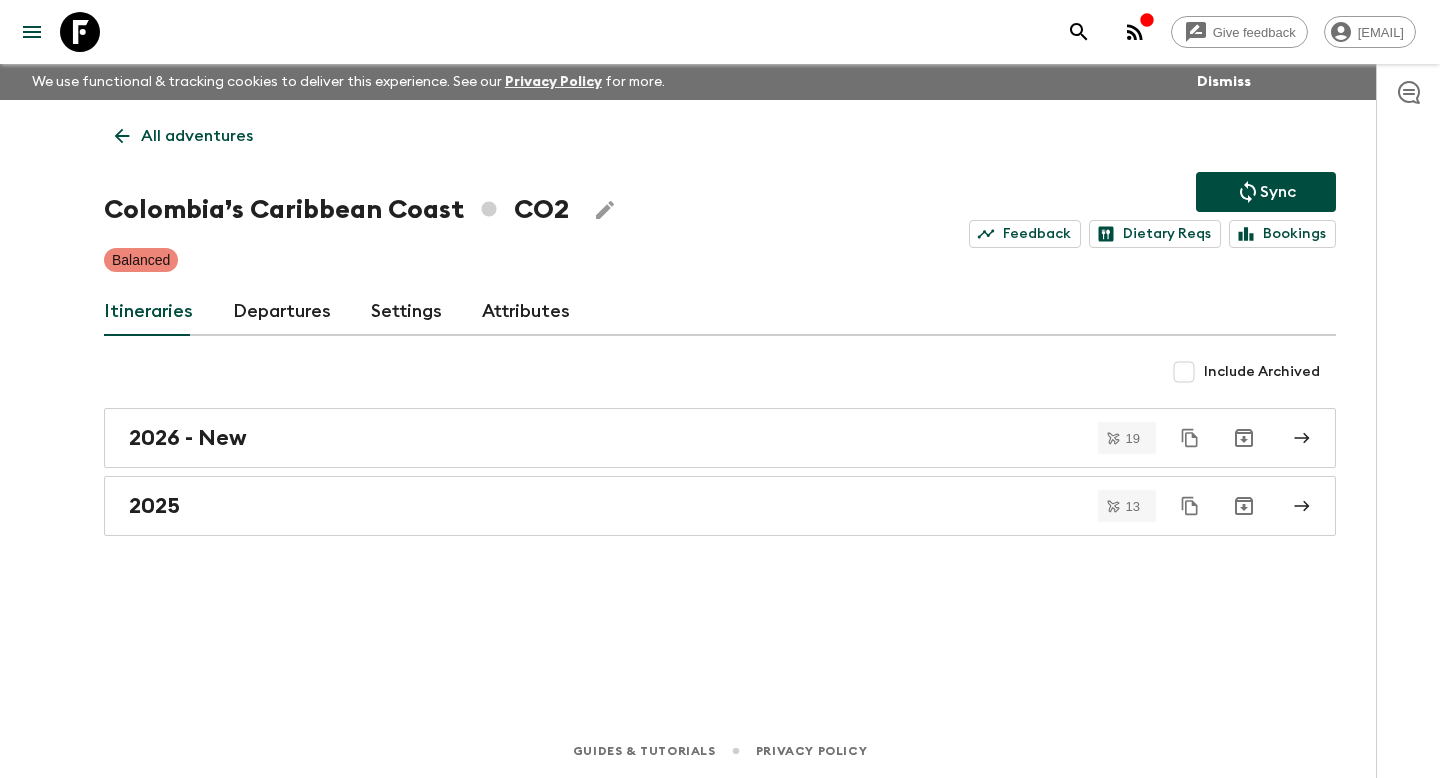 click on "Departures" at bounding box center (282, 312) 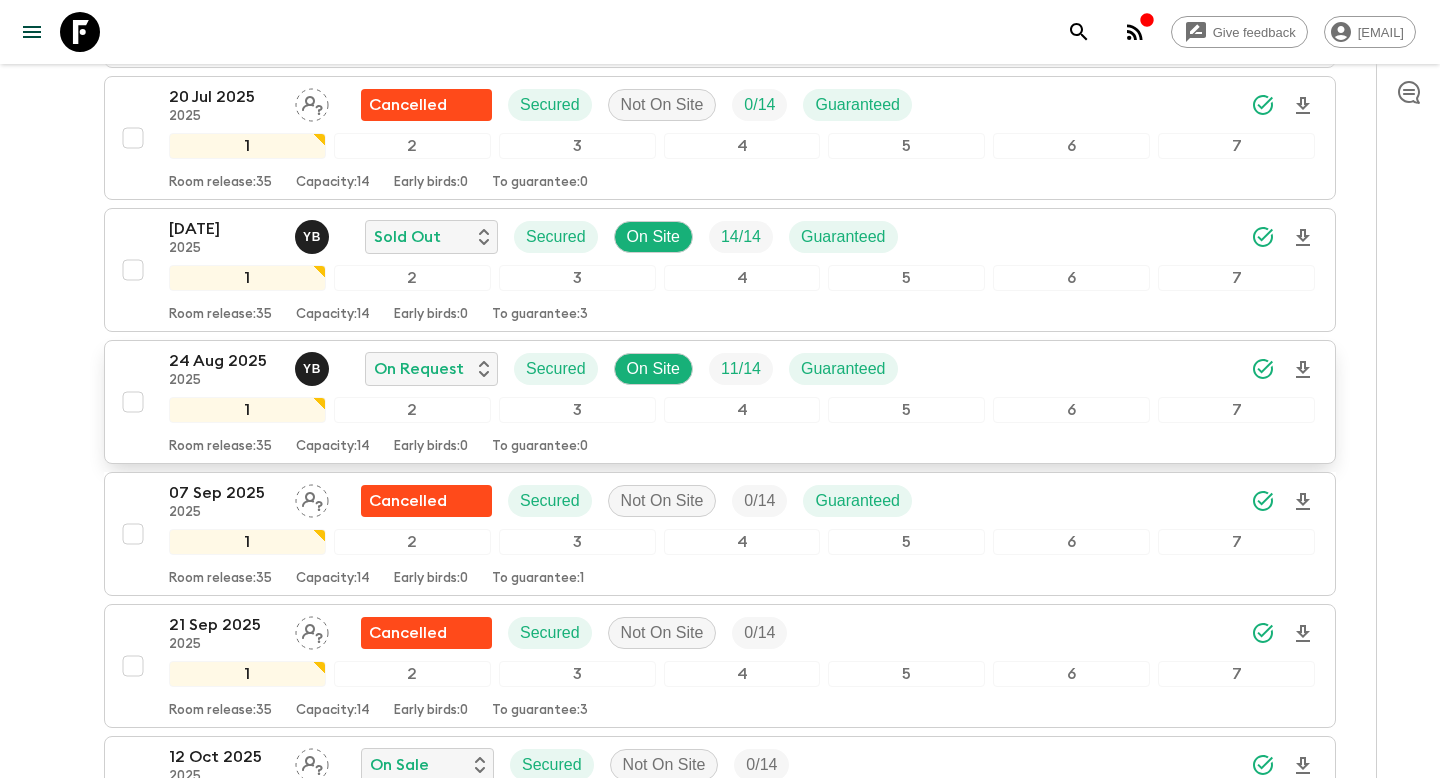 scroll, scrollTop: 726, scrollLeft: 0, axis: vertical 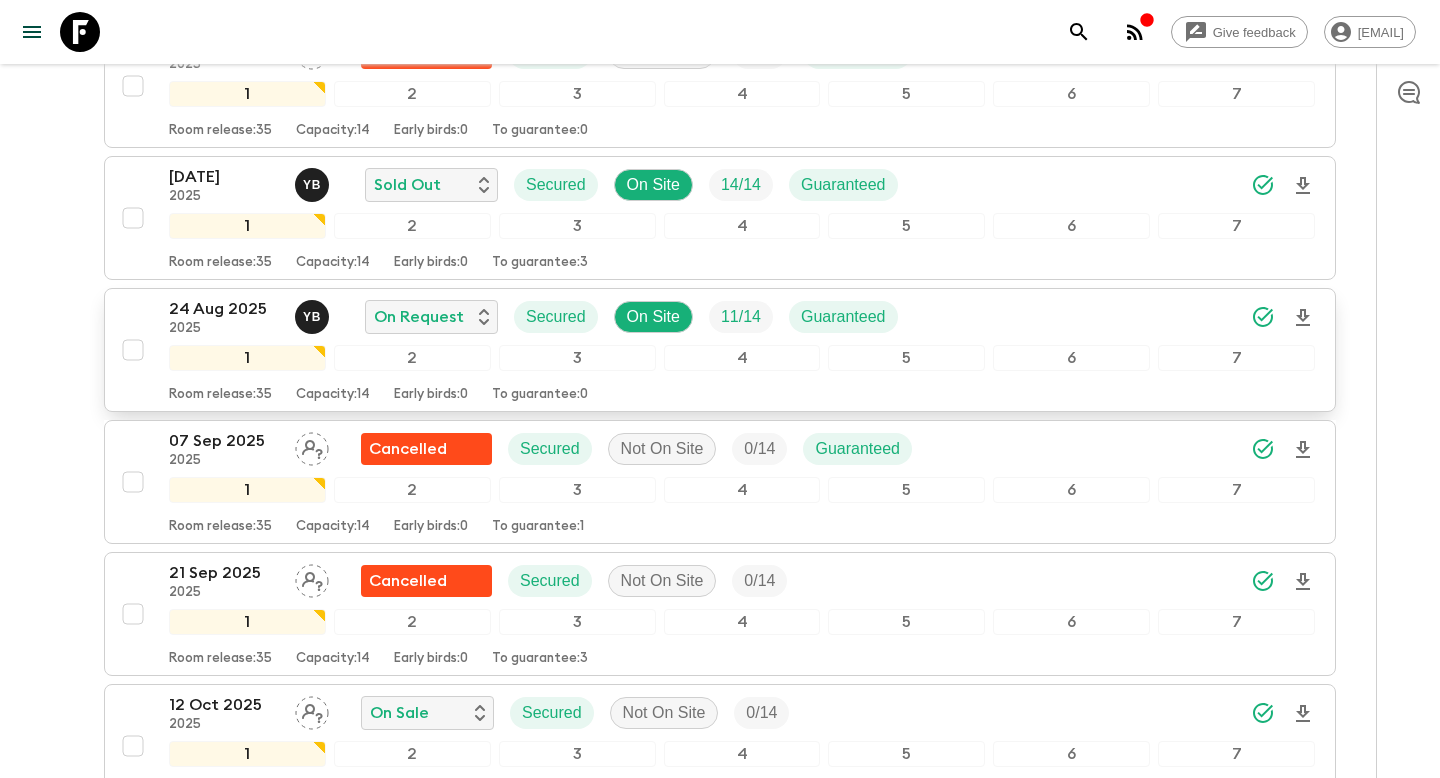 click on "24 Aug 2025 2025 Y B On Request Secured On Site 11 / 14 Guaranteed 1 2 3 4 5 6 7 Room release:  35 Capacity:  14 Early birds:  0 To guarantee:  0" at bounding box center (714, 350) 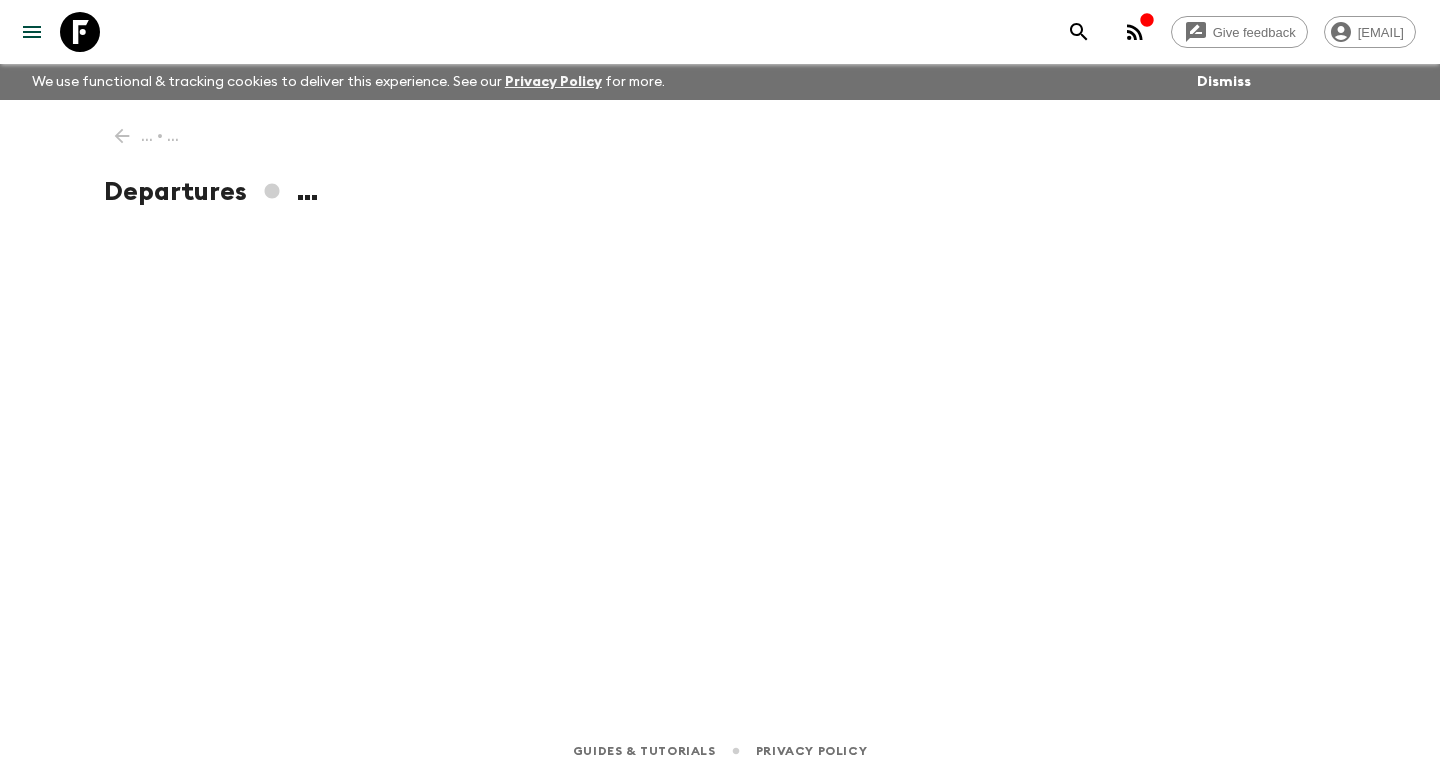 scroll, scrollTop: 0, scrollLeft: 0, axis: both 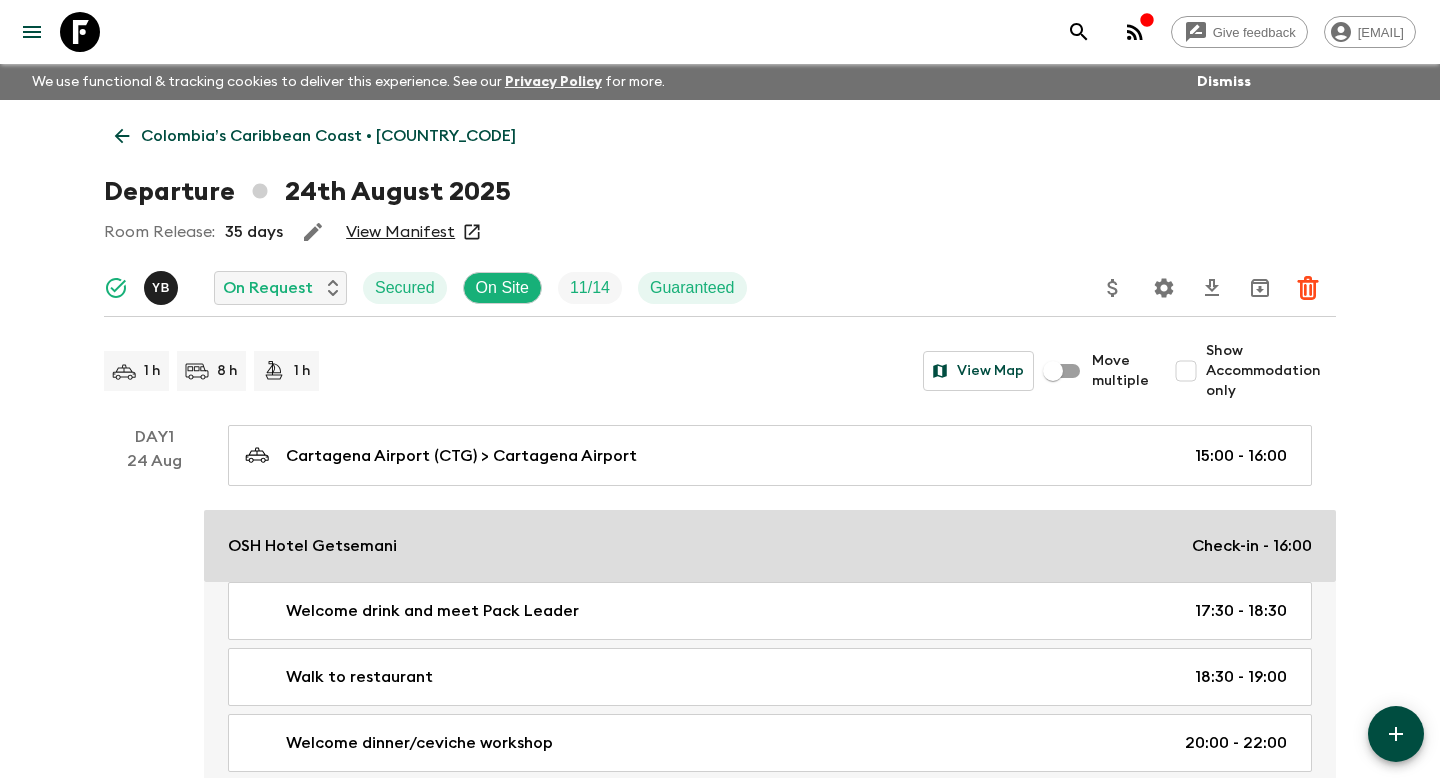 click on "OSH Hotel Getsemani" at bounding box center [312, 546] 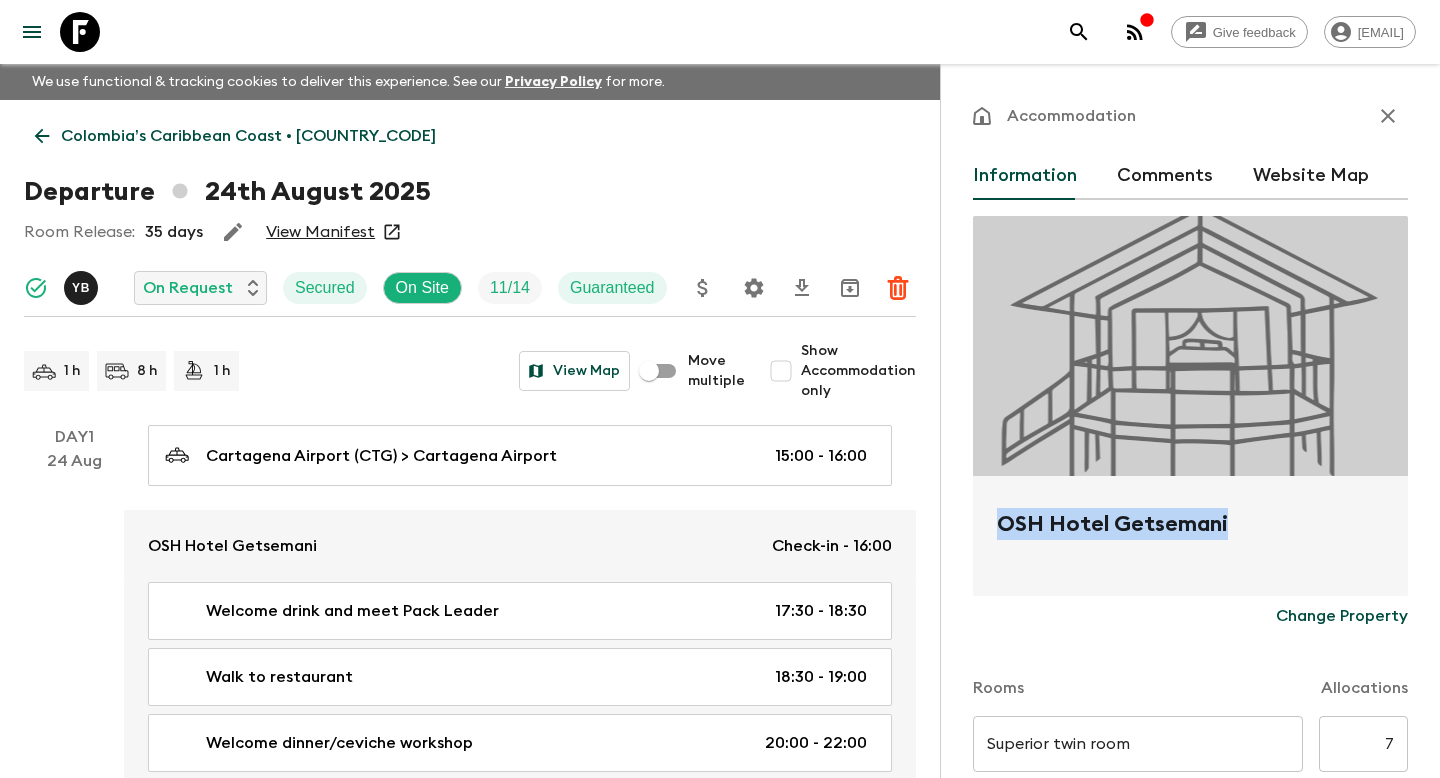 drag, startPoint x: 1251, startPoint y: 523, endPoint x: 985, endPoint y: 519, distance: 266.03006 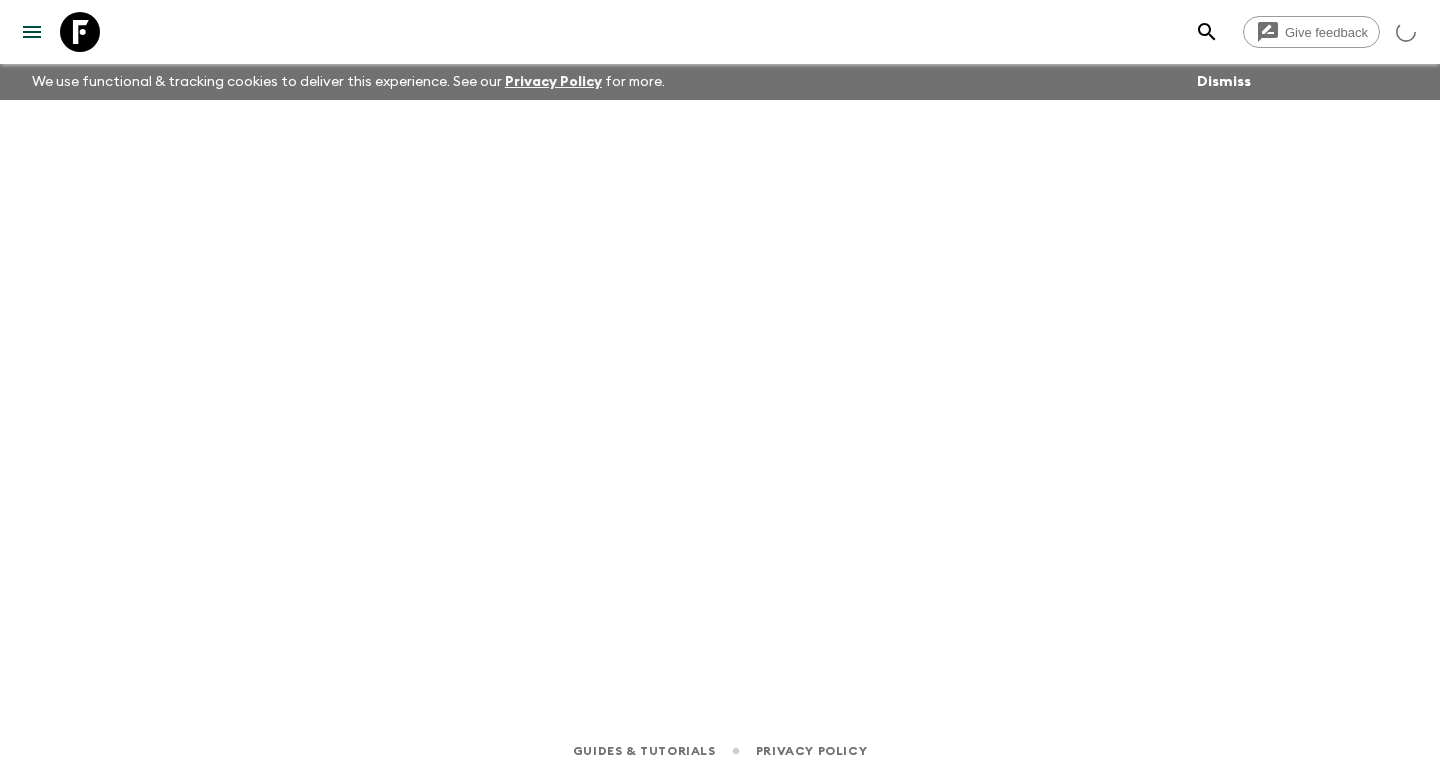 scroll, scrollTop: 0, scrollLeft: 0, axis: both 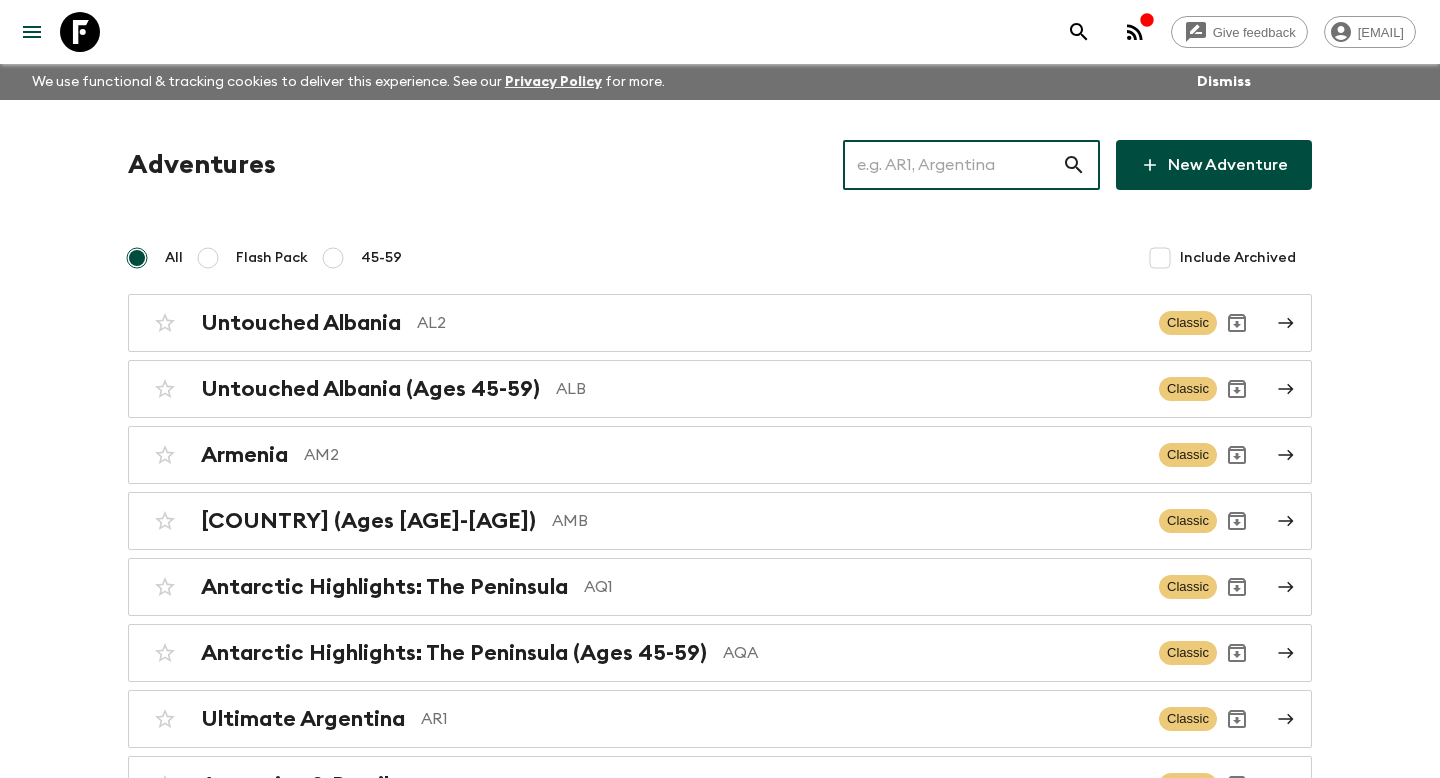 click at bounding box center (952, 165) 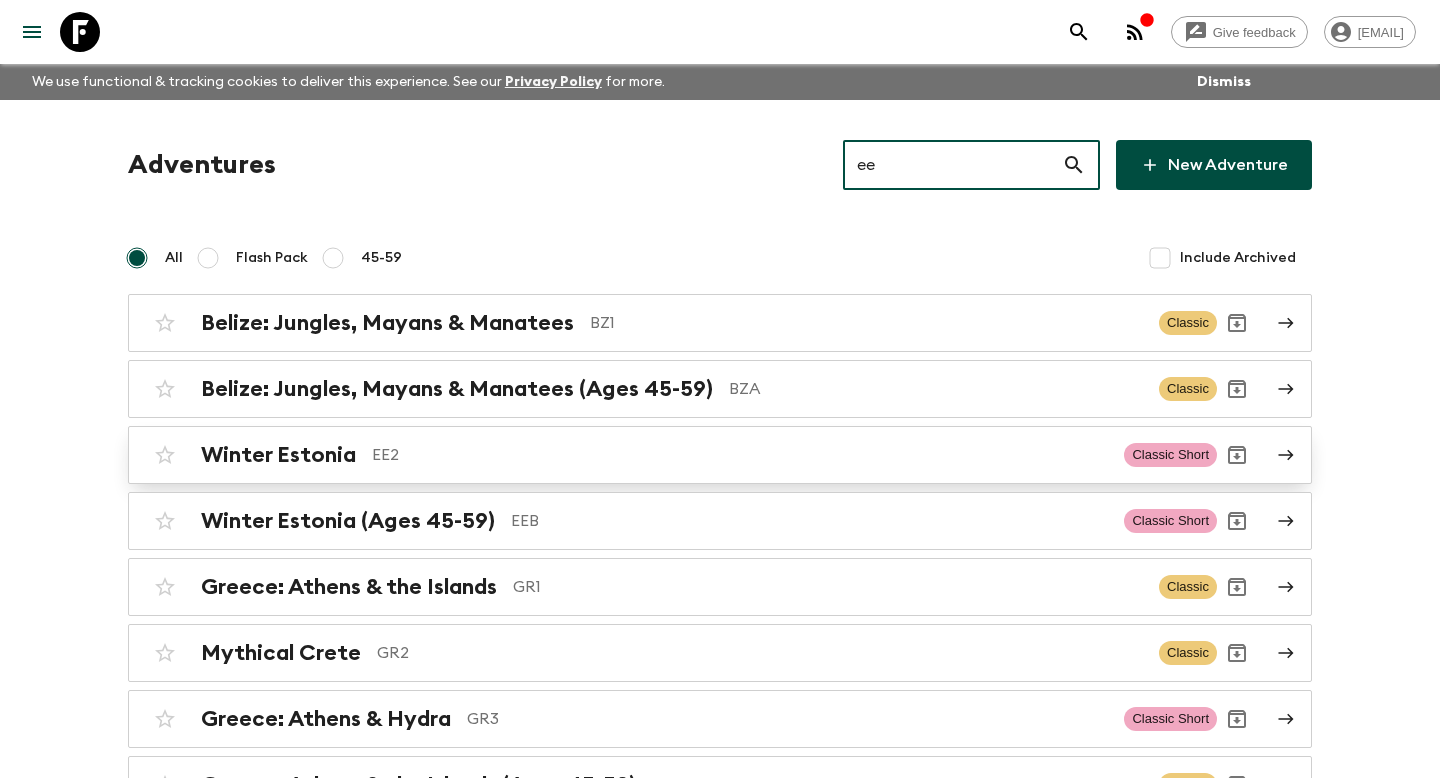 type on "ee" 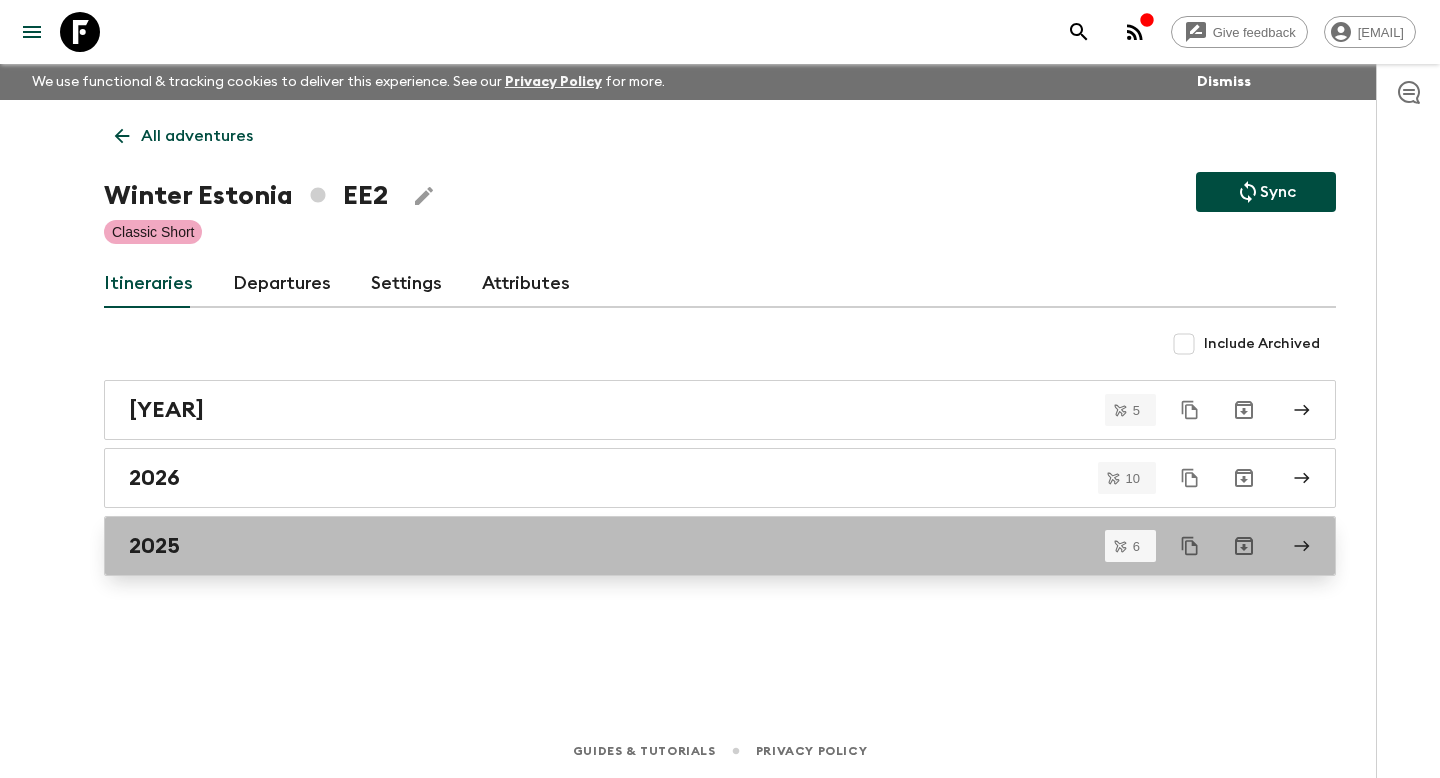 click on "2025" at bounding box center [720, 546] 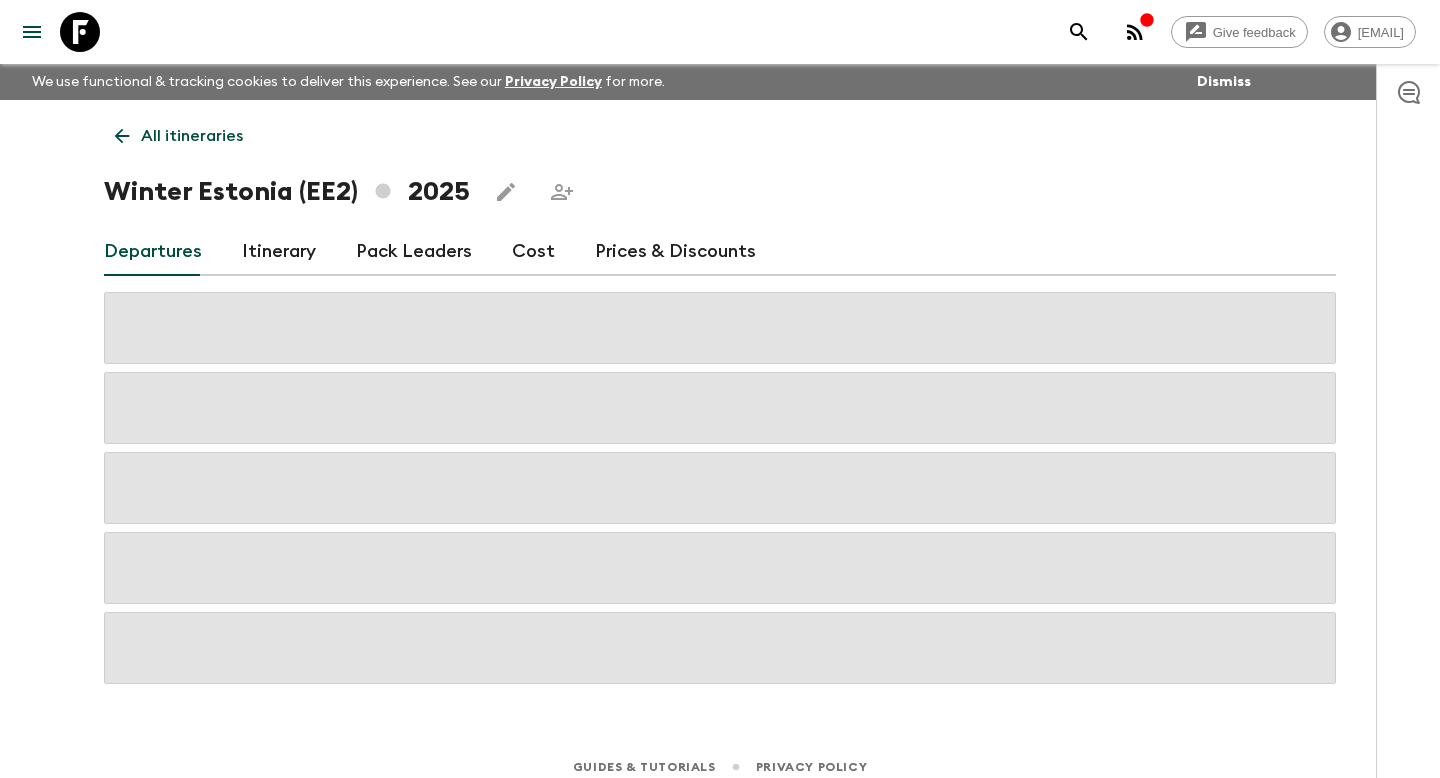 click on "Itinerary" at bounding box center [279, 252] 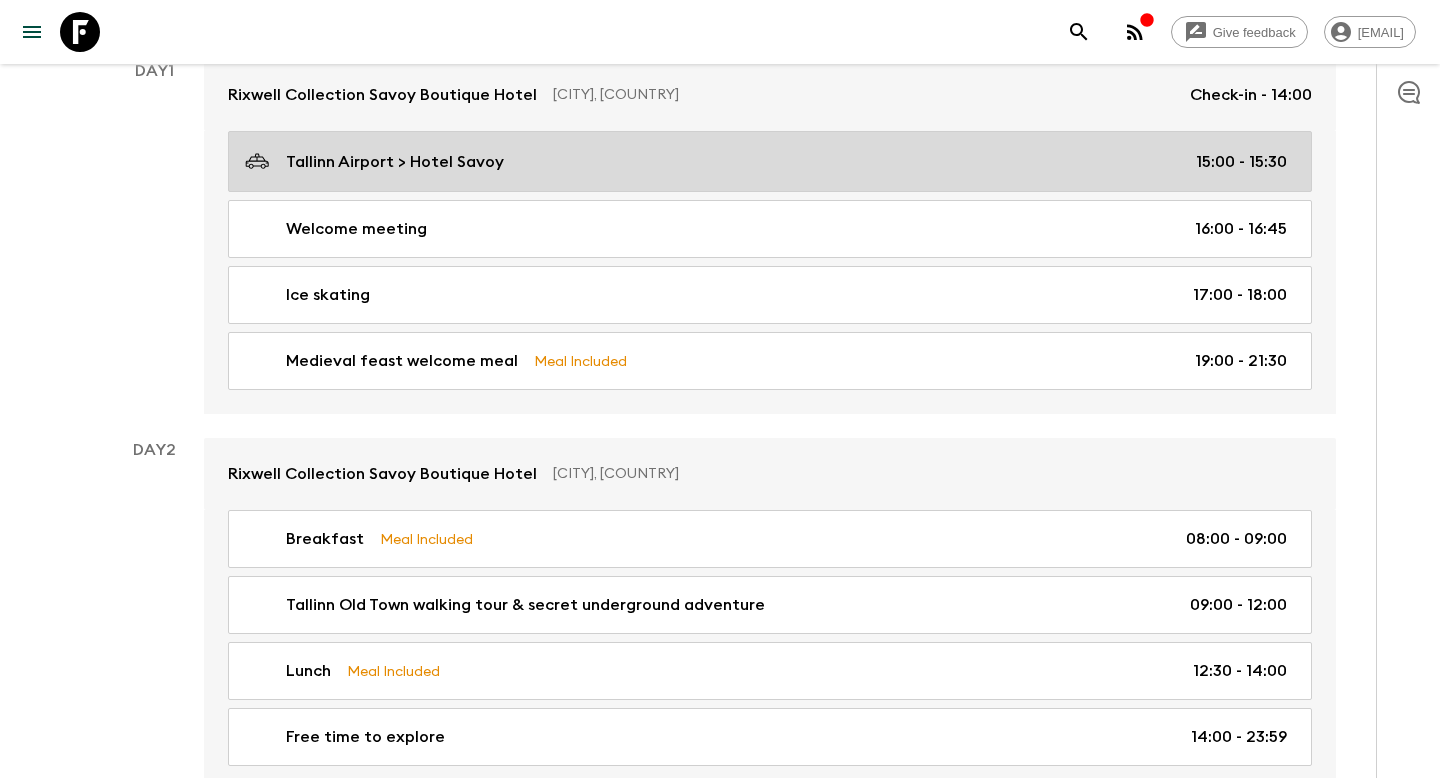 scroll, scrollTop: 357, scrollLeft: 0, axis: vertical 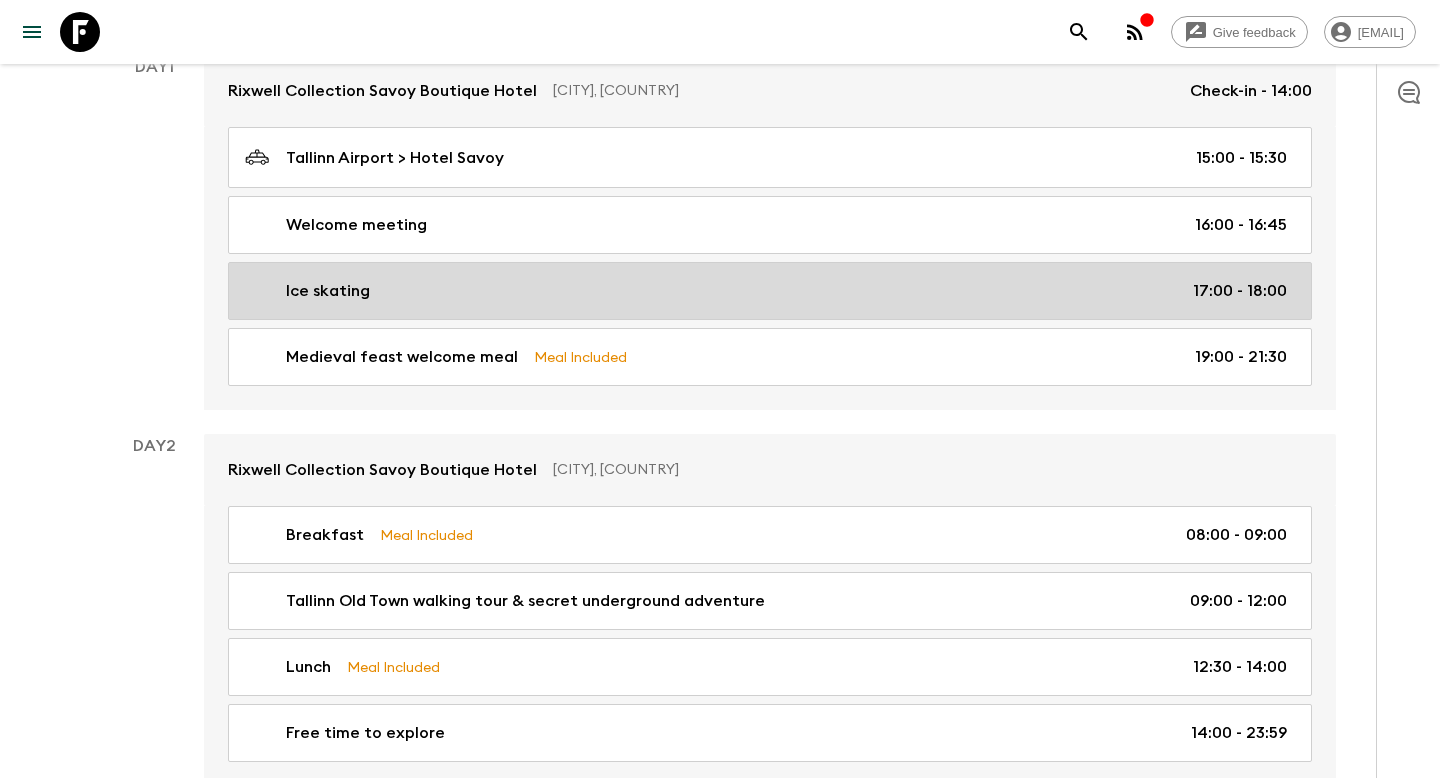 click on "Ice skating" at bounding box center (328, 291) 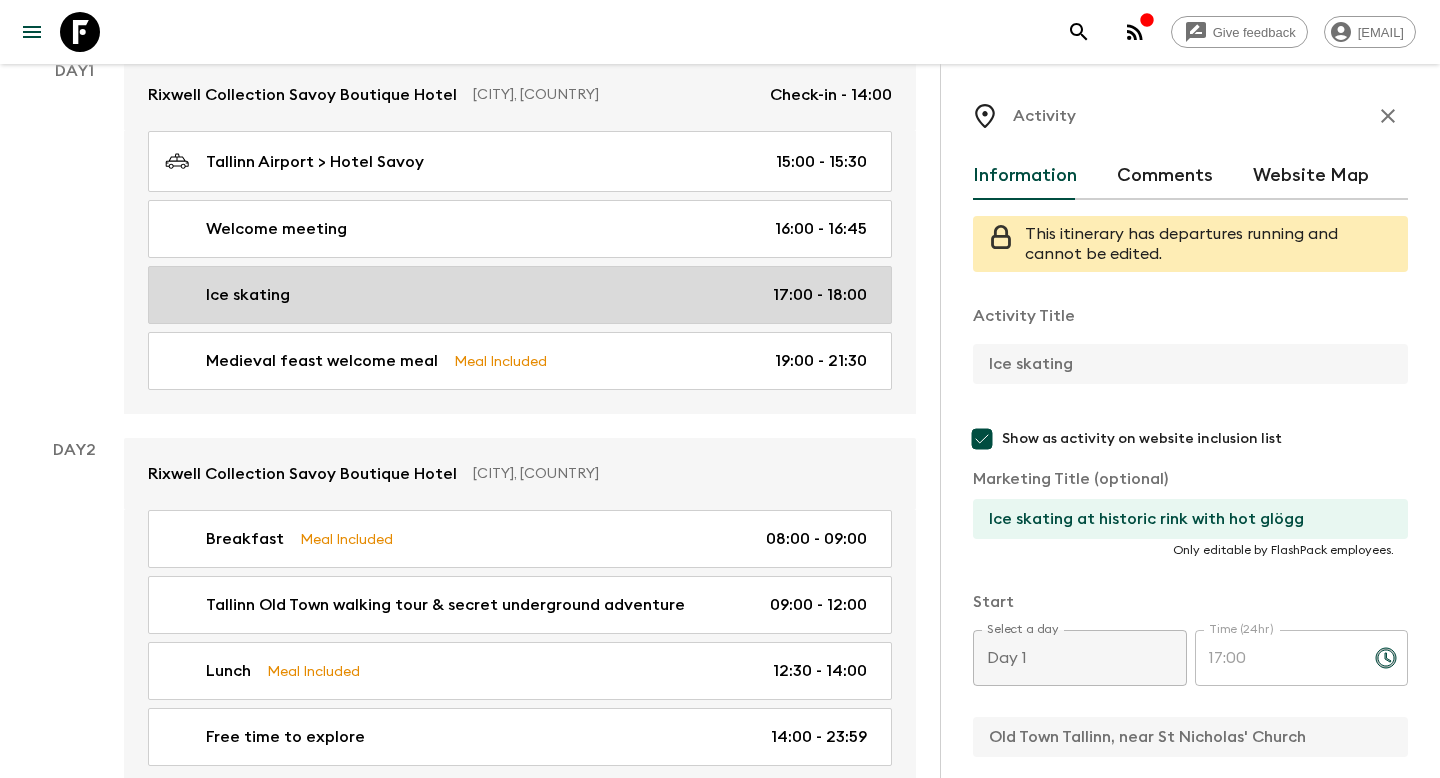 scroll, scrollTop: 376, scrollLeft: 0, axis: vertical 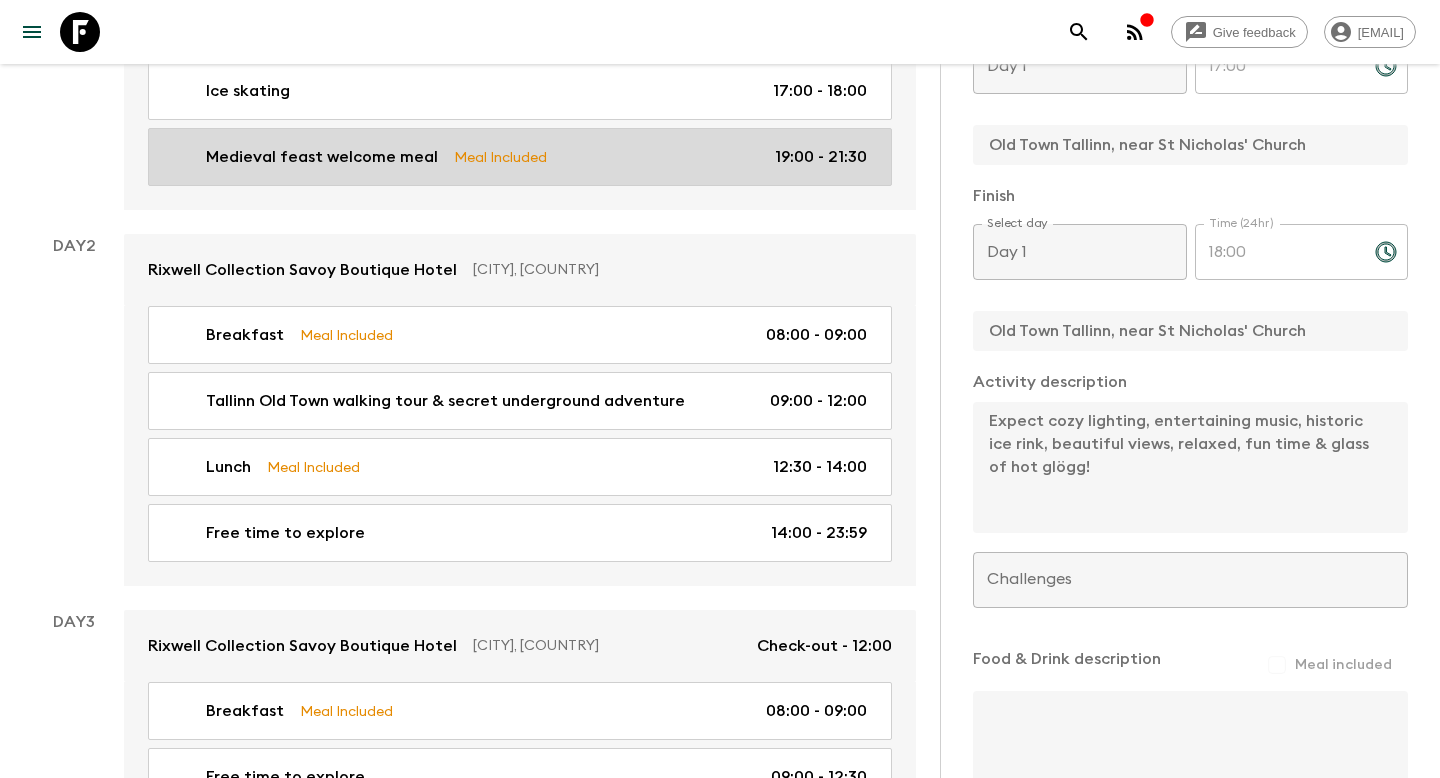 click on "Medieval feast welcome meal" at bounding box center (322, 157) 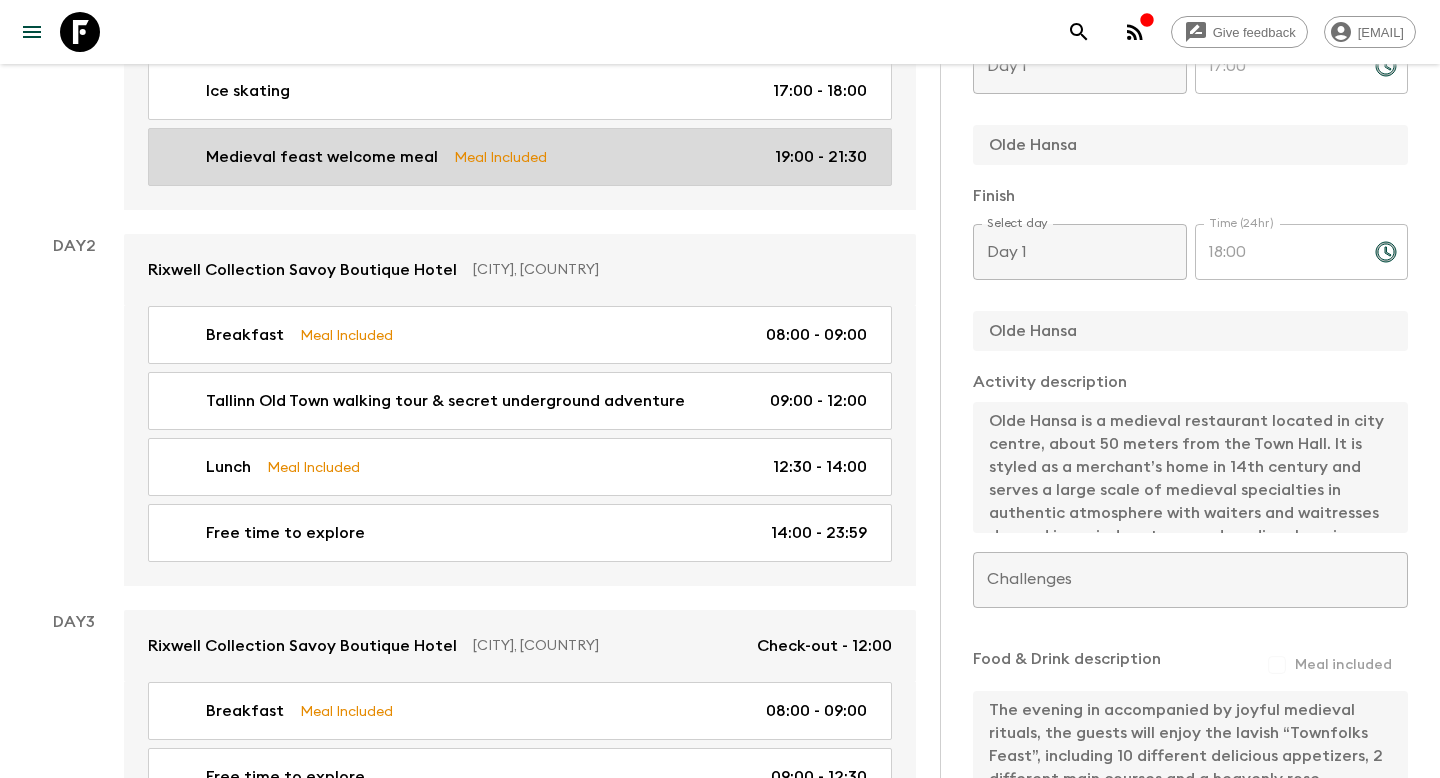 type on "19:00" 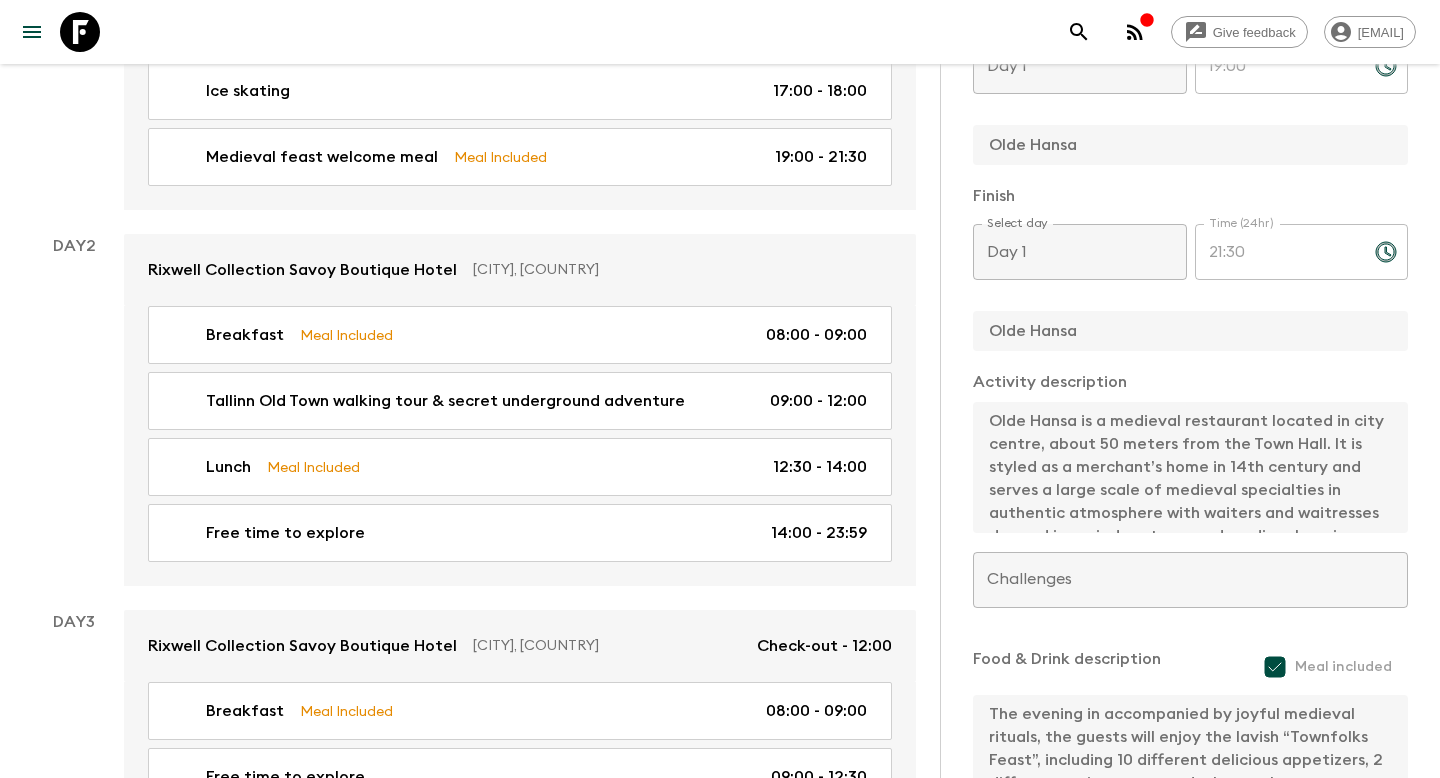 scroll, scrollTop: 587, scrollLeft: 0, axis: vertical 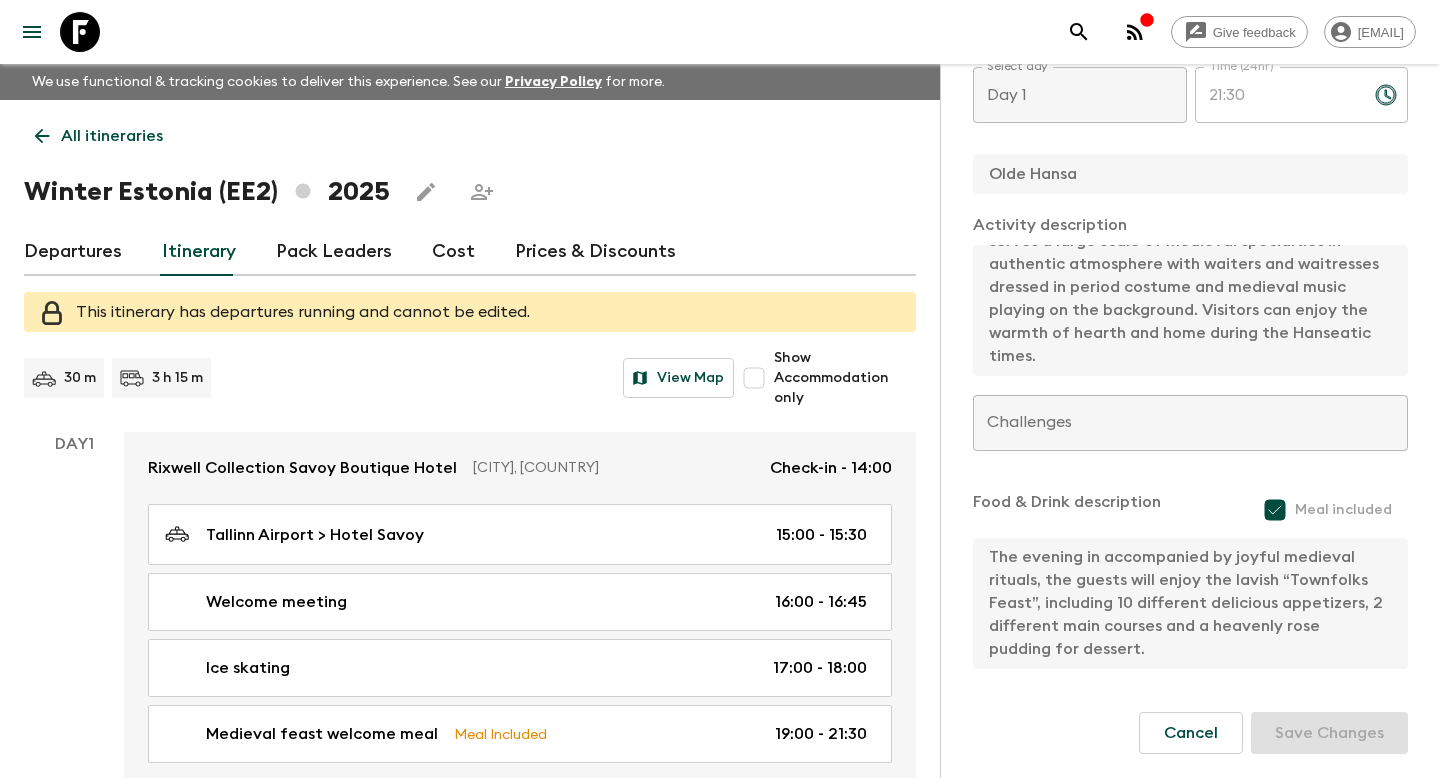 click on "Departures" at bounding box center (73, 252) 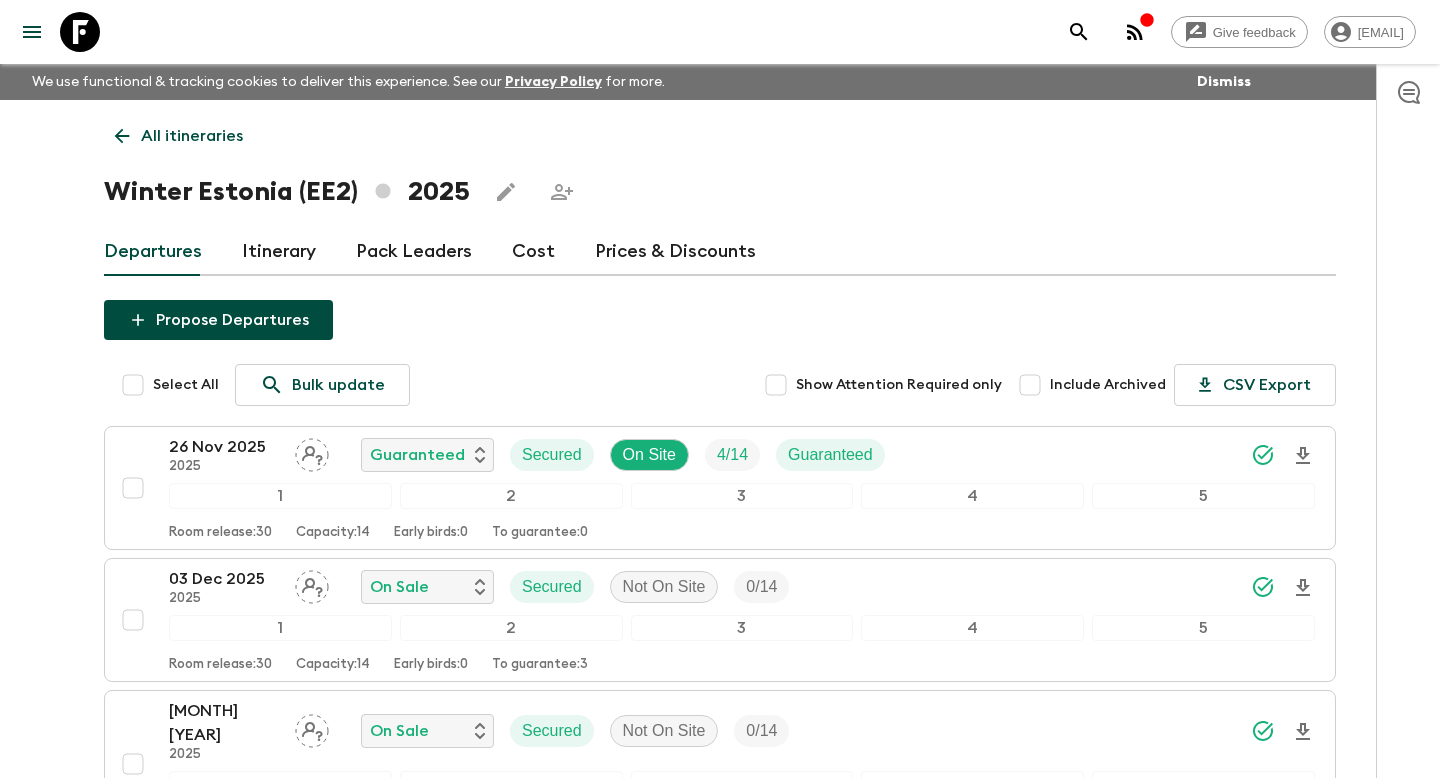 scroll, scrollTop: 58, scrollLeft: 0, axis: vertical 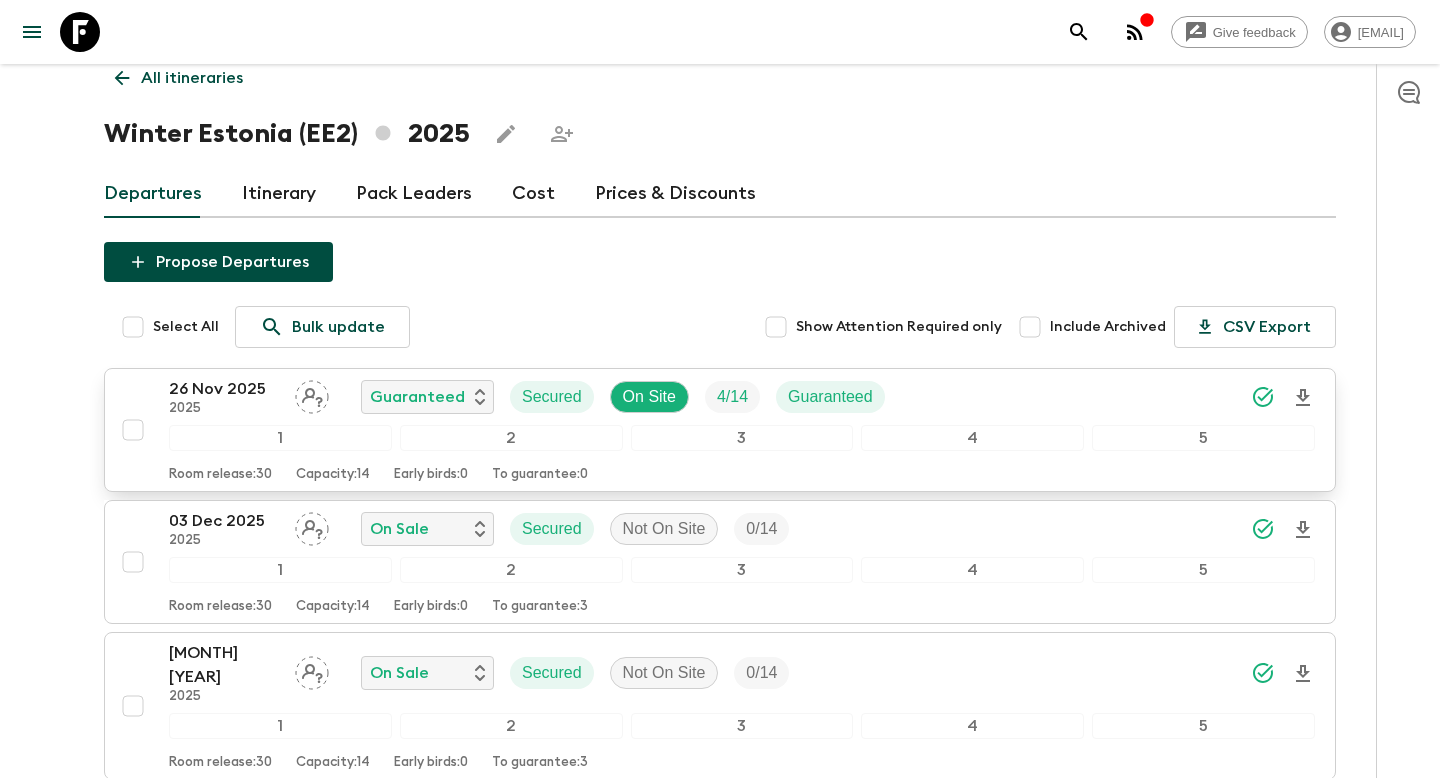 click on "[MONTH] [YEAR] [YEAR] Guaranteed Secured On Site 4 / 14 Guaranteed 1 2 3 4 5 Room release: 30 Capacity: 14 Early birds: 0 To guarantee: 0" at bounding box center (714, 430) 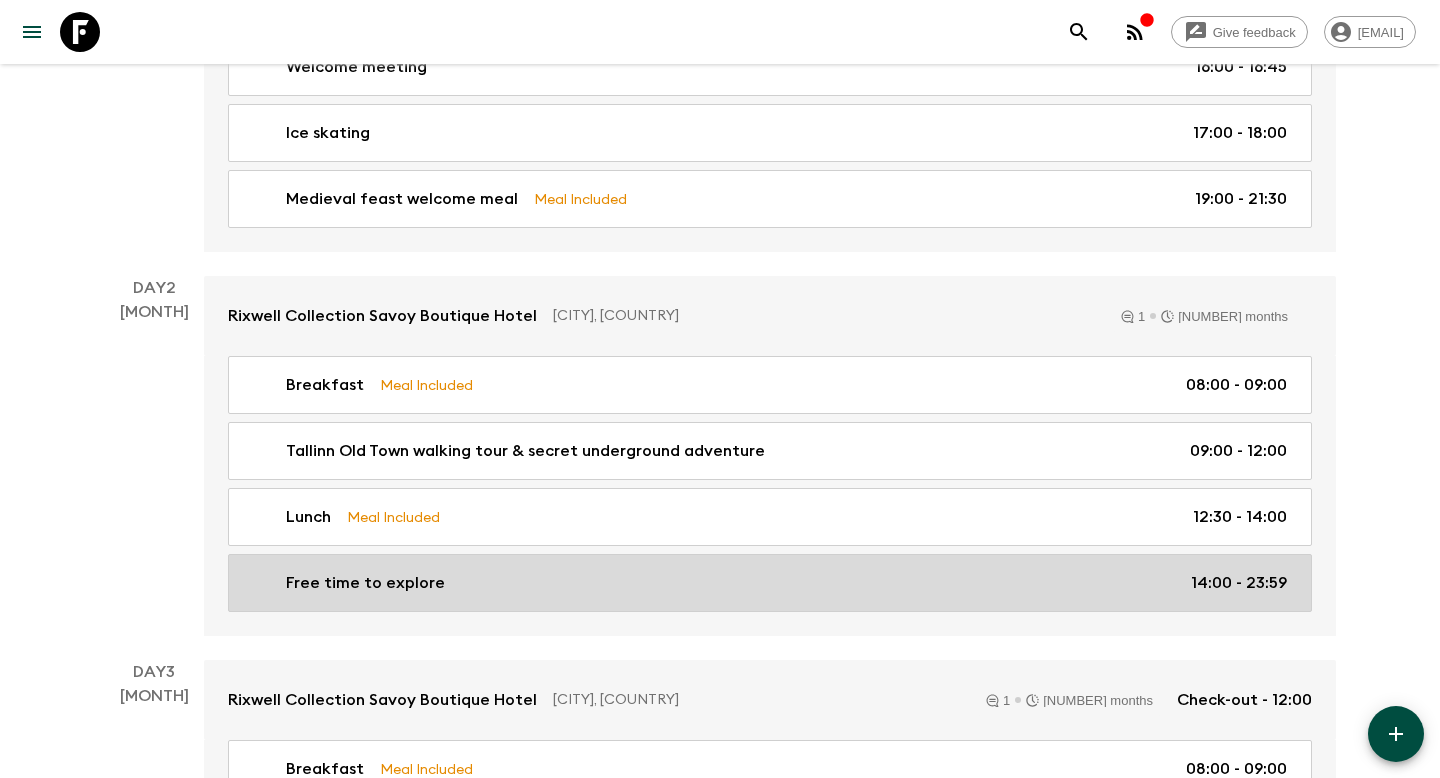 scroll, scrollTop: 521, scrollLeft: 0, axis: vertical 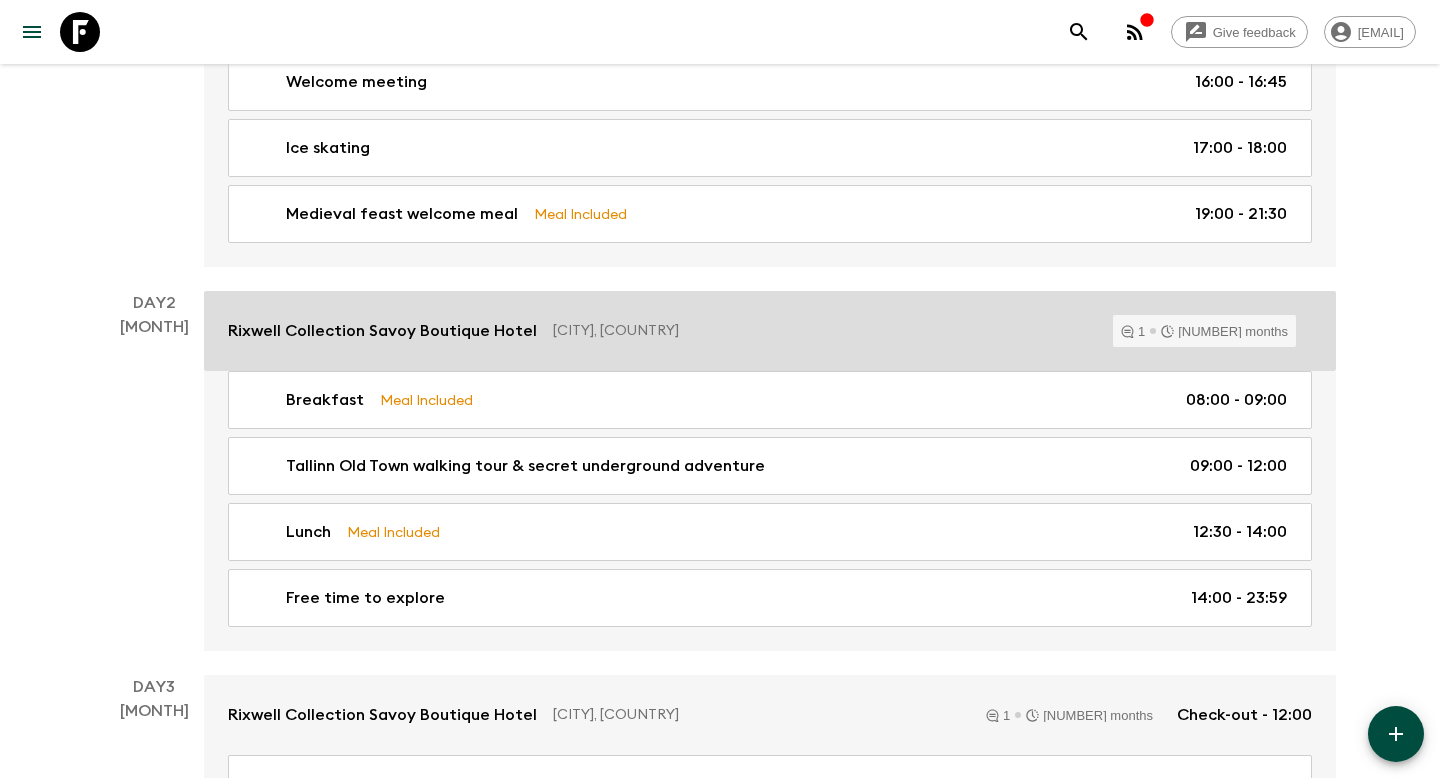 click on "[CITY], [COUNTRY]" at bounding box center (825, 331) 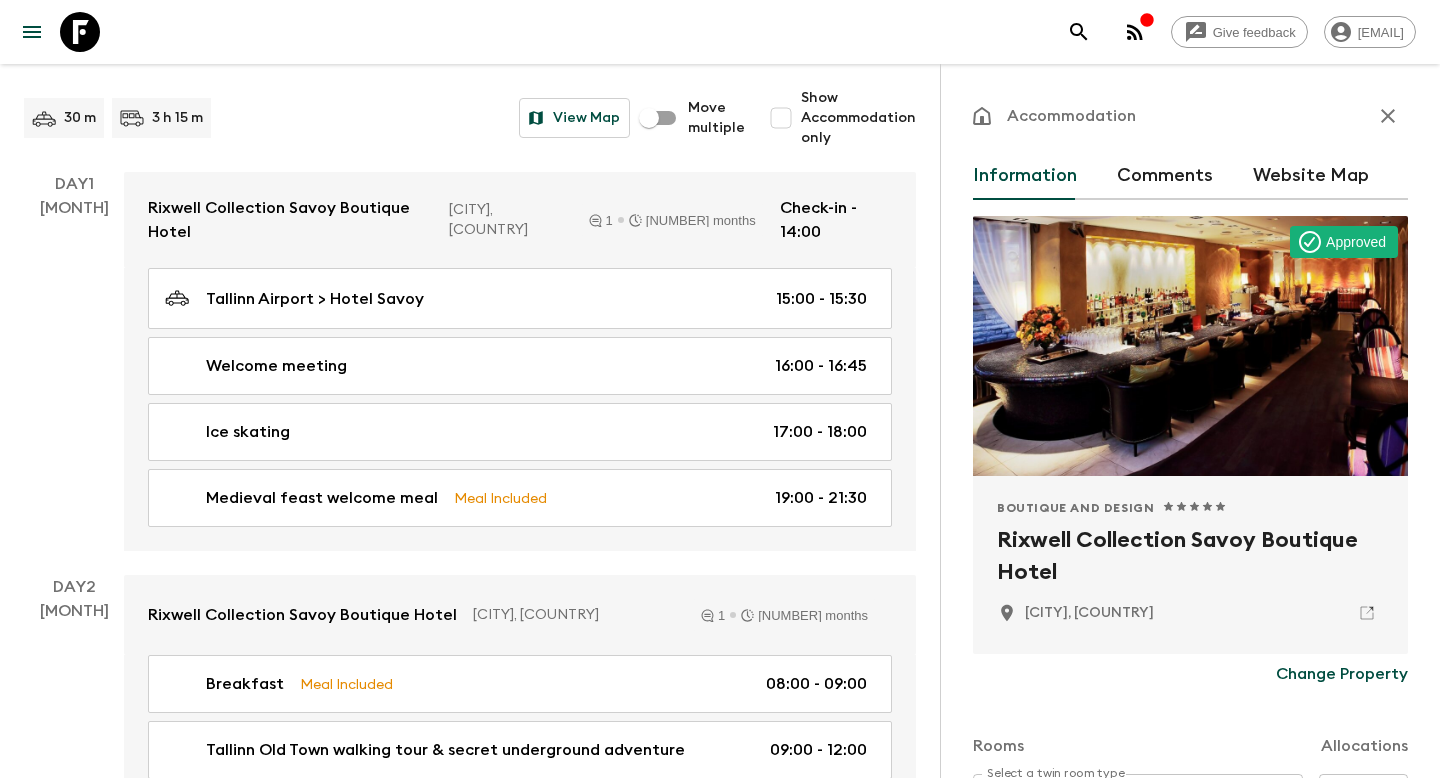 scroll, scrollTop: 251, scrollLeft: 0, axis: vertical 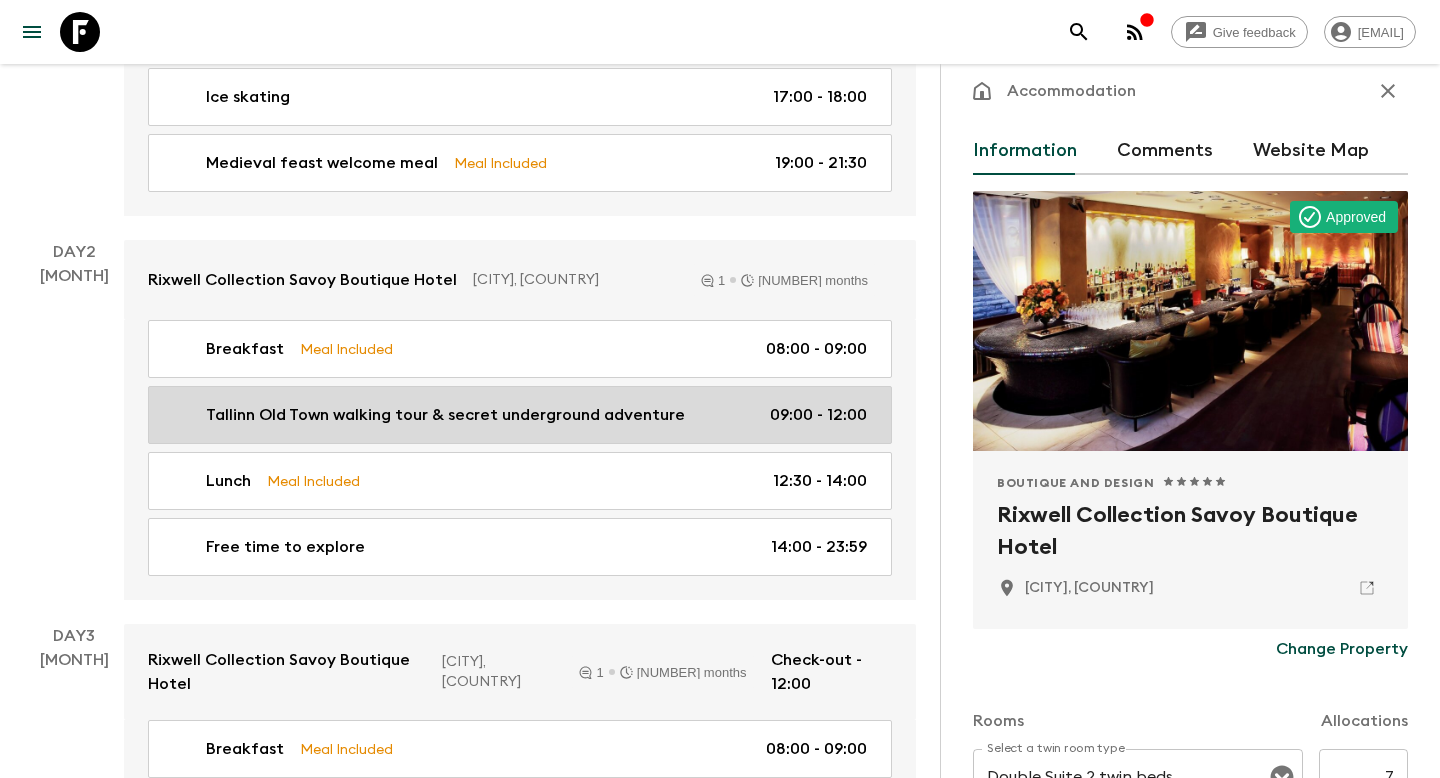 click on "Tallinn Old Town walking tour & secret underground adventure" at bounding box center [445, 415] 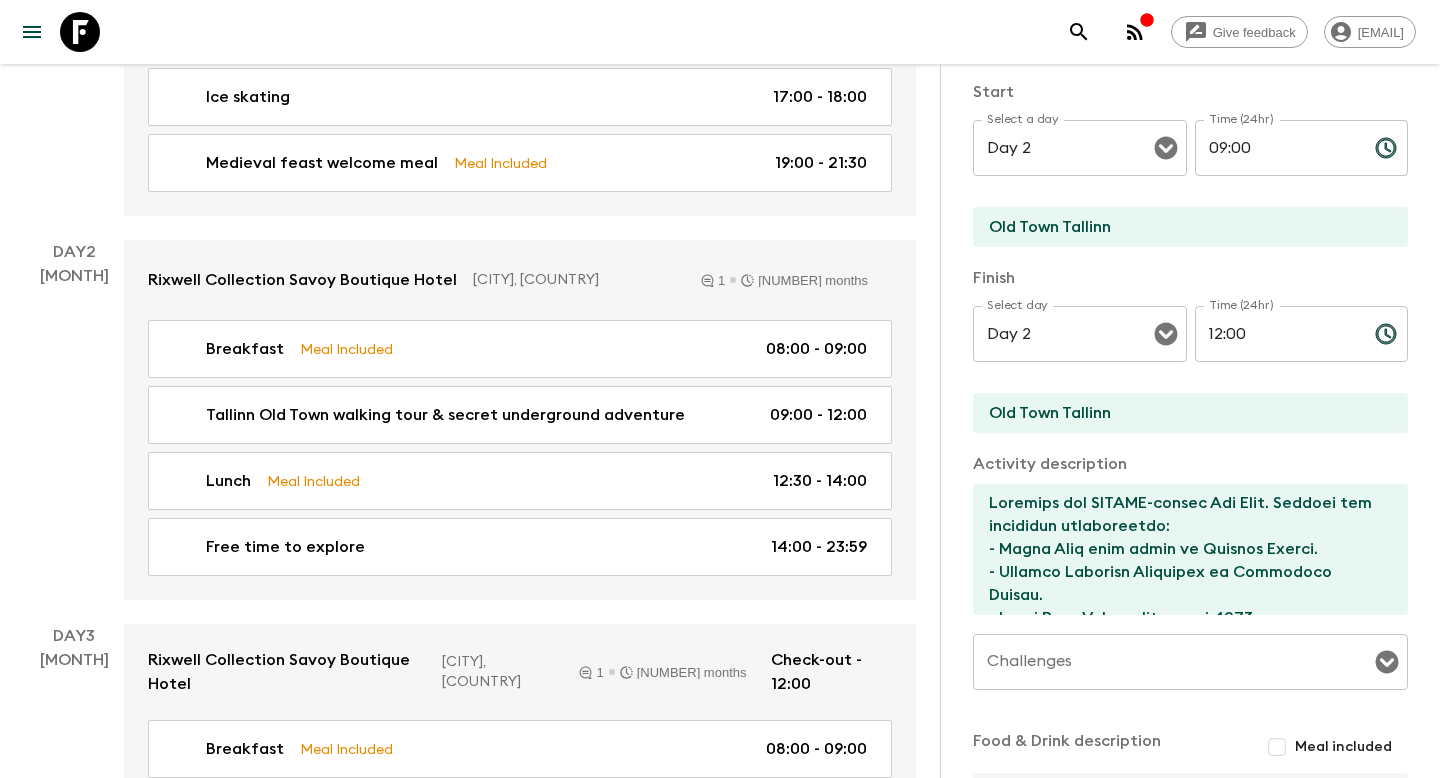 scroll, scrollTop: 426, scrollLeft: 0, axis: vertical 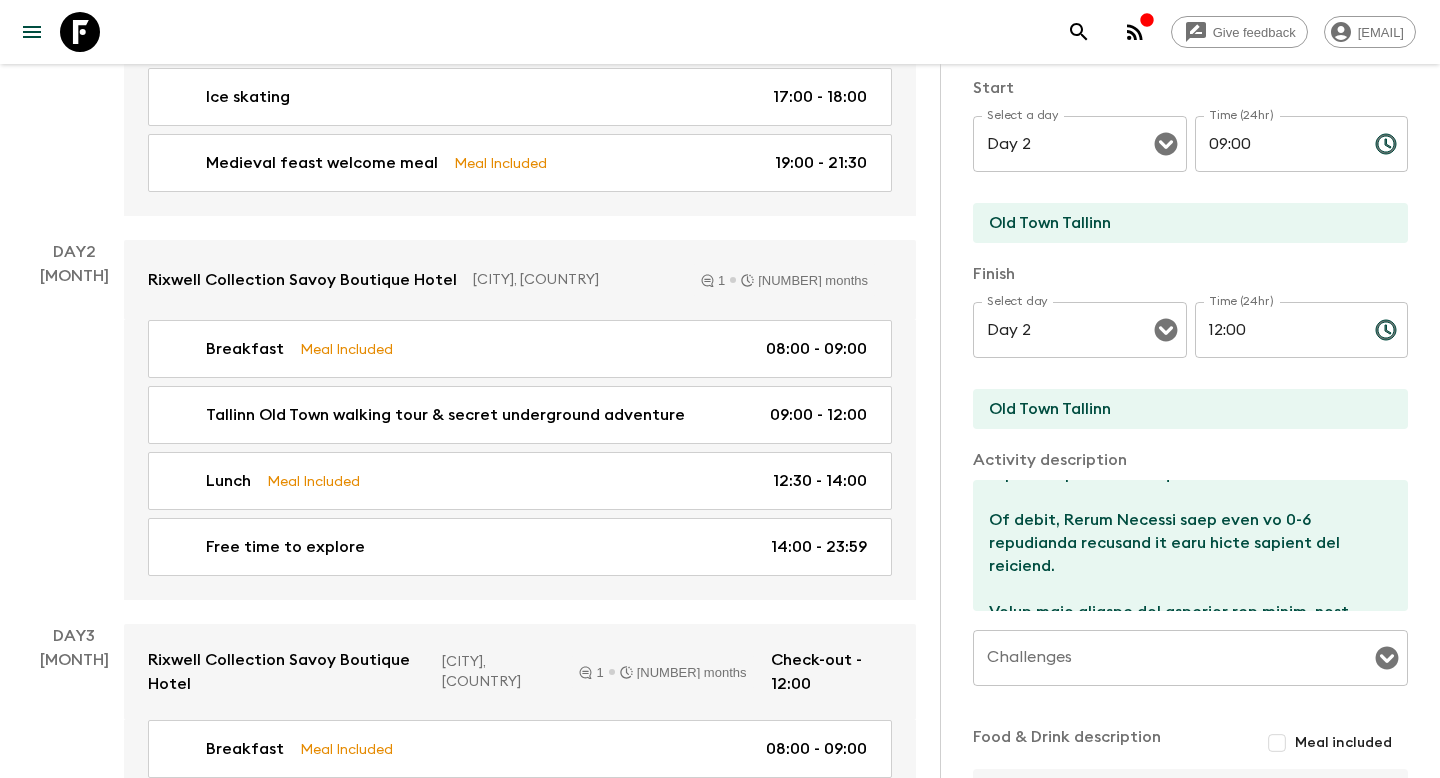 click on "[MONTH]" at bounding box center (74, 432) 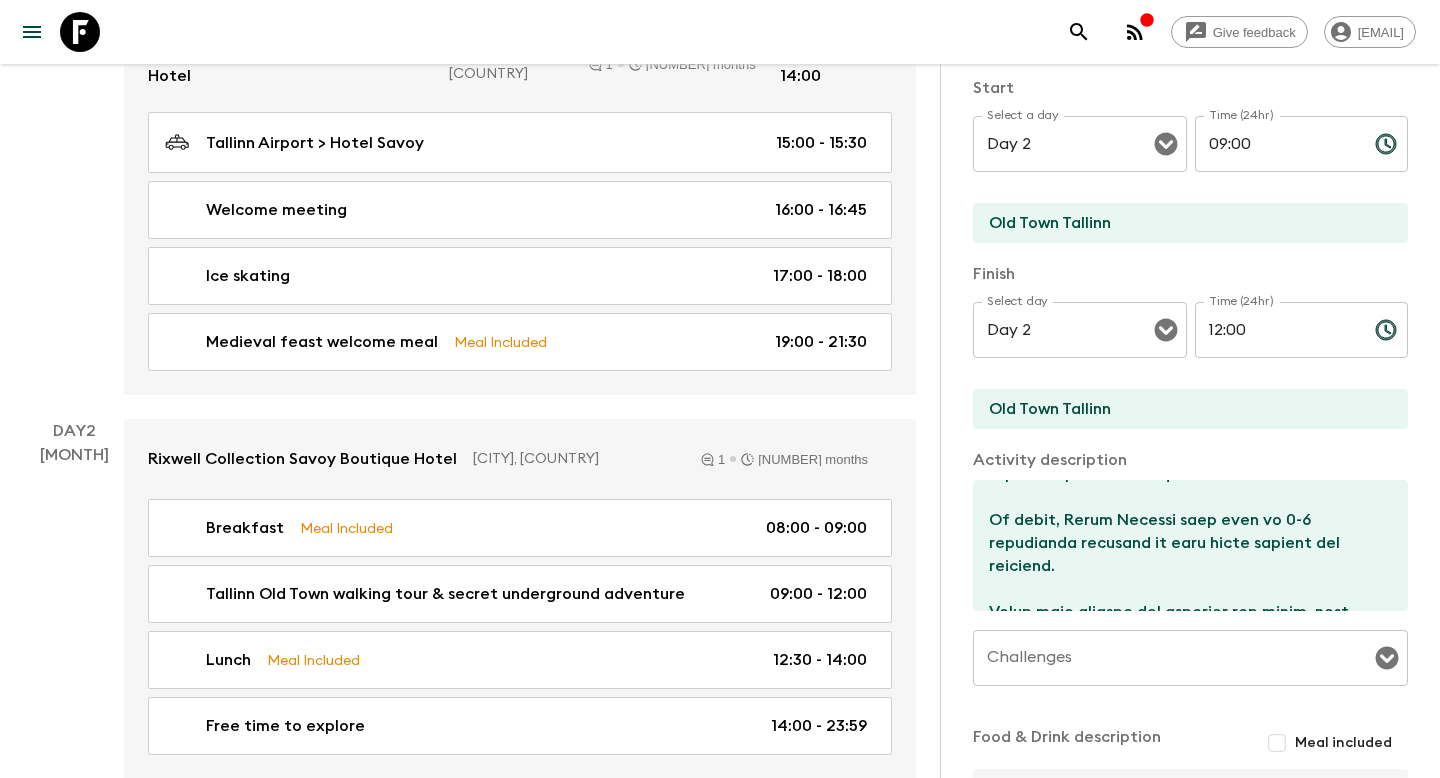 scroll, scrollTop: 149, scrollLeft: 0, axis: vertical 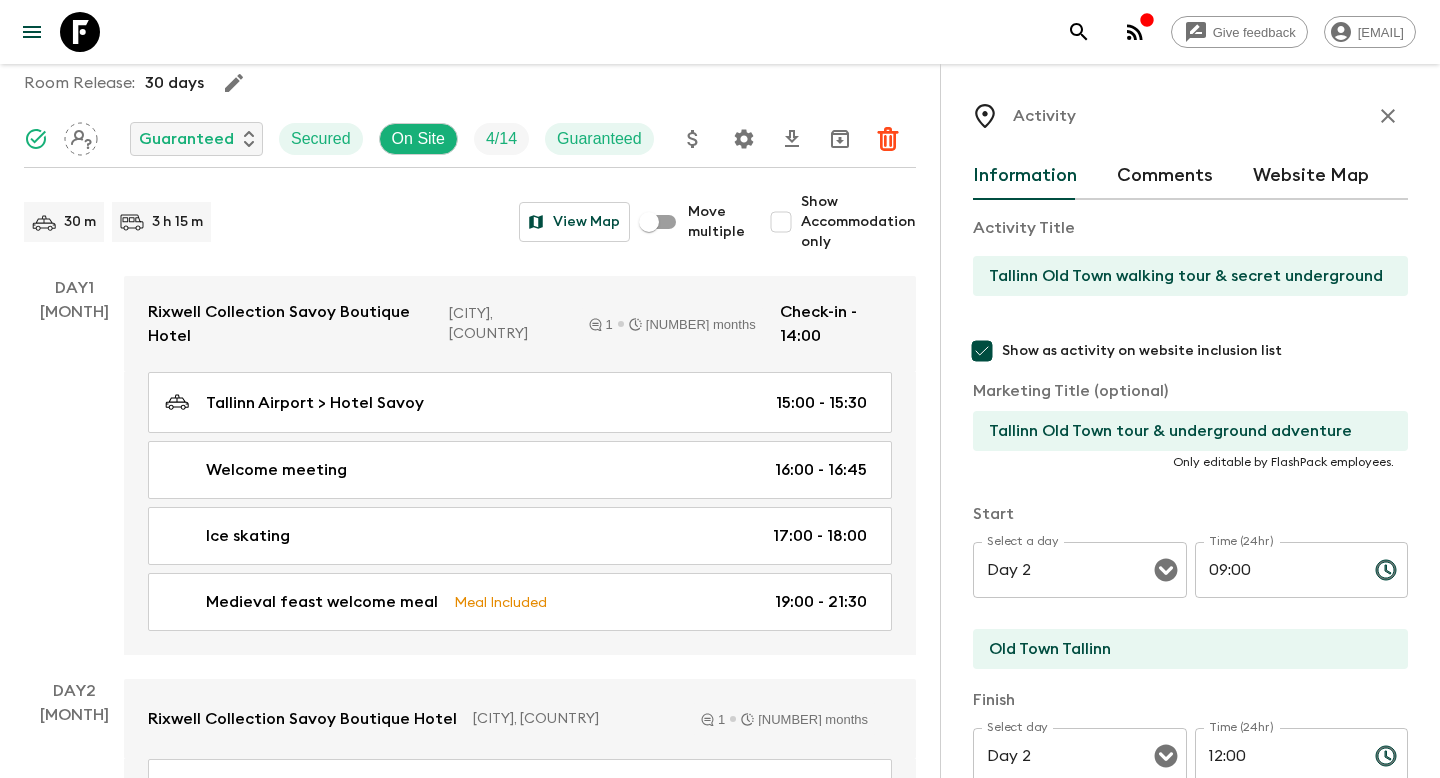 click 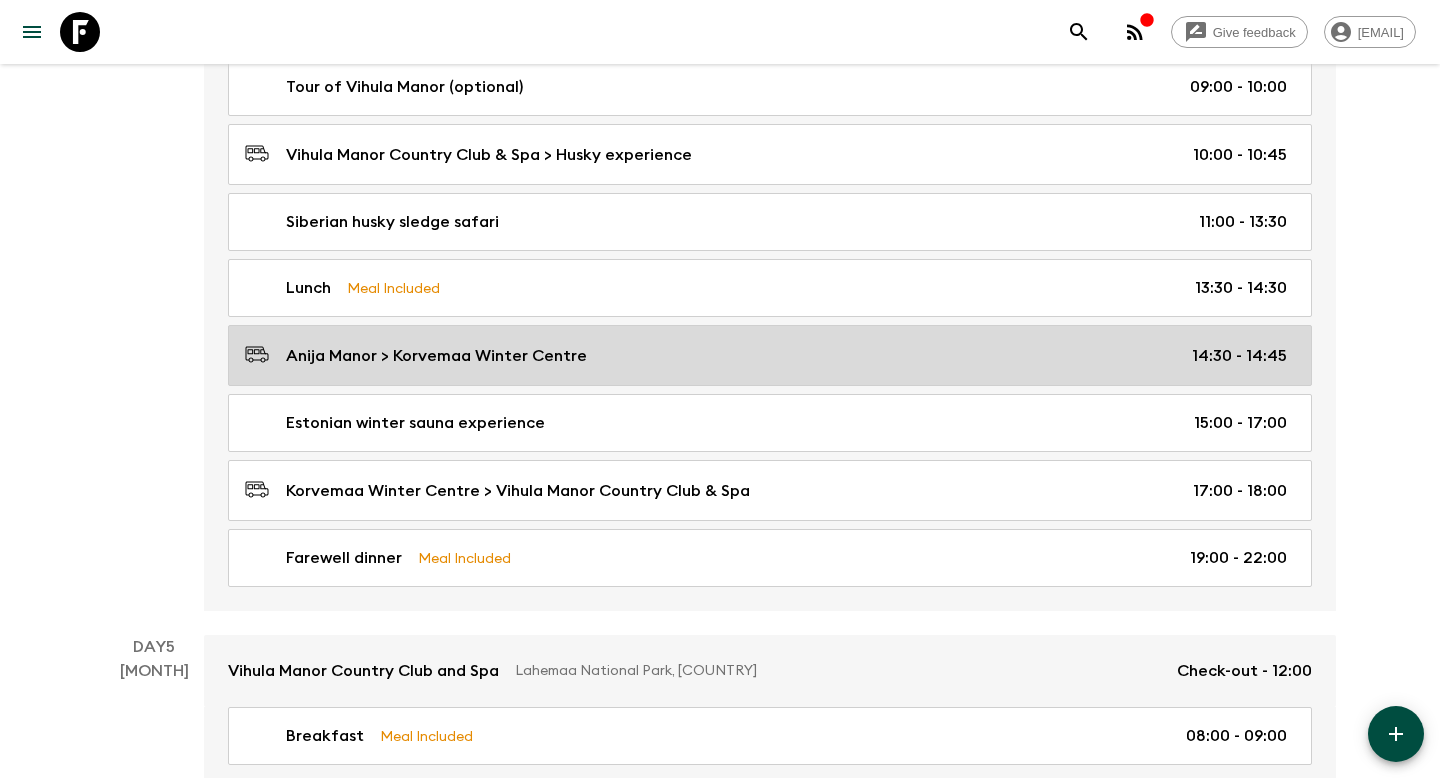scroll, scrollTop: 2158, scrollLeft: 0, axis: vertical 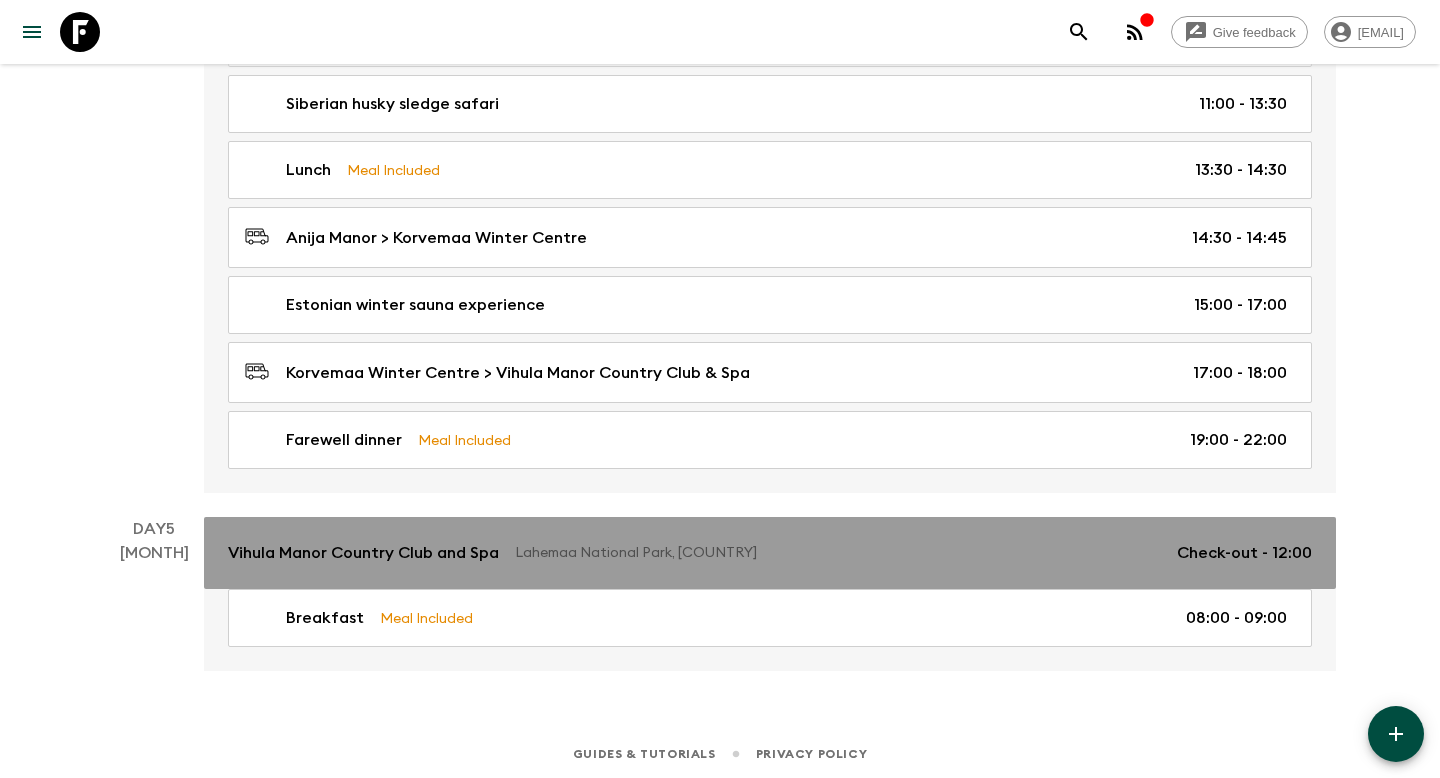 click on "Vihula Manor Country Club and Spa" at bounding box center (363, 553) 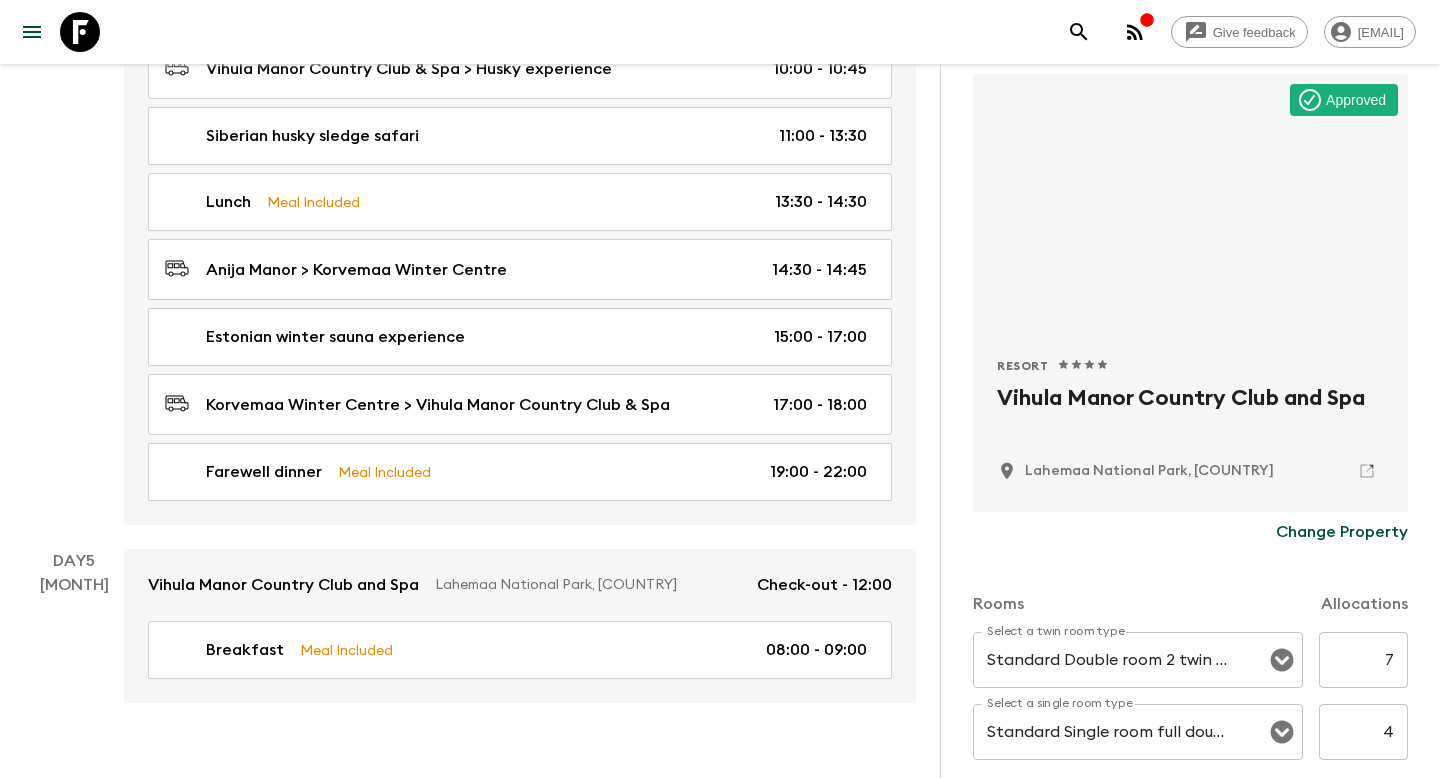 scroll, scrollTop: 144, scrollLeft: 0, axis: vertical 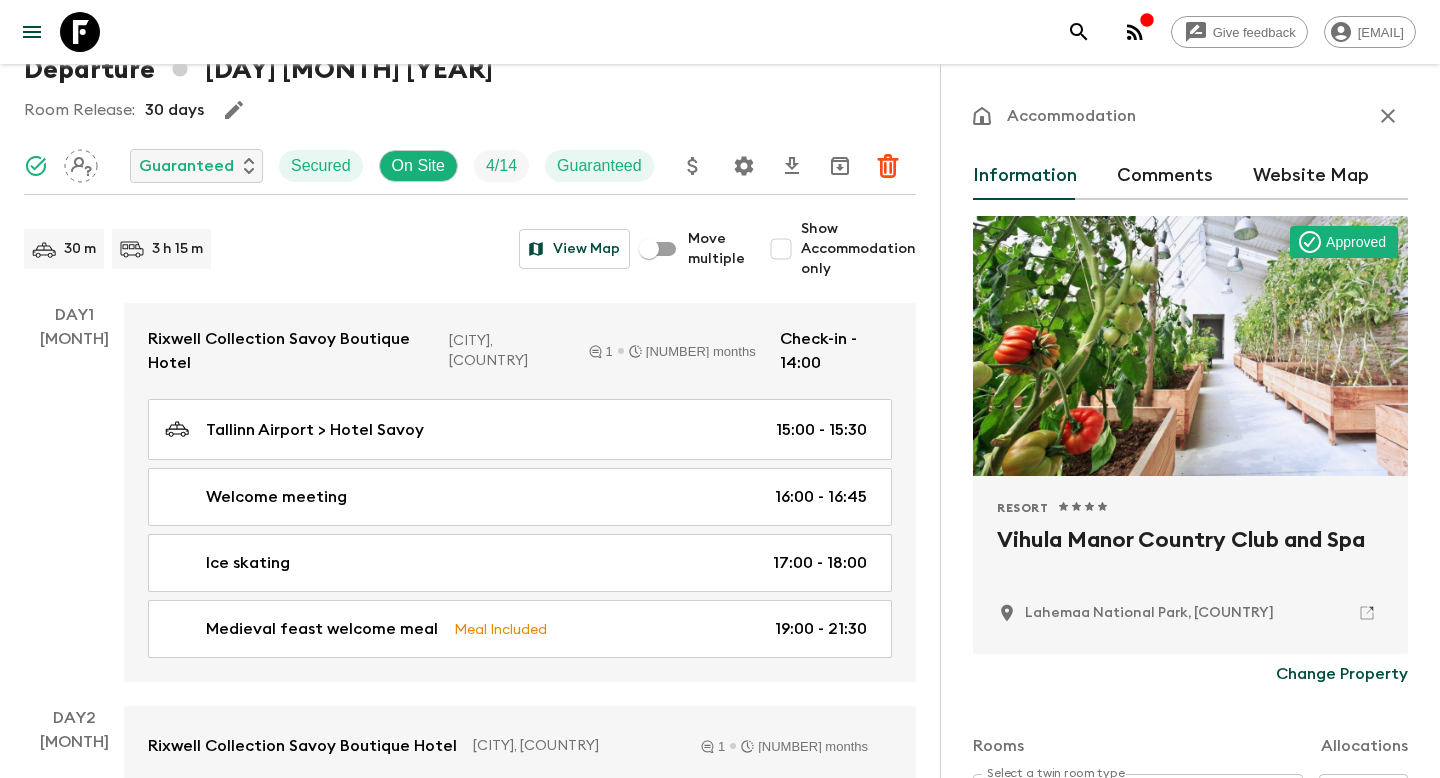 click 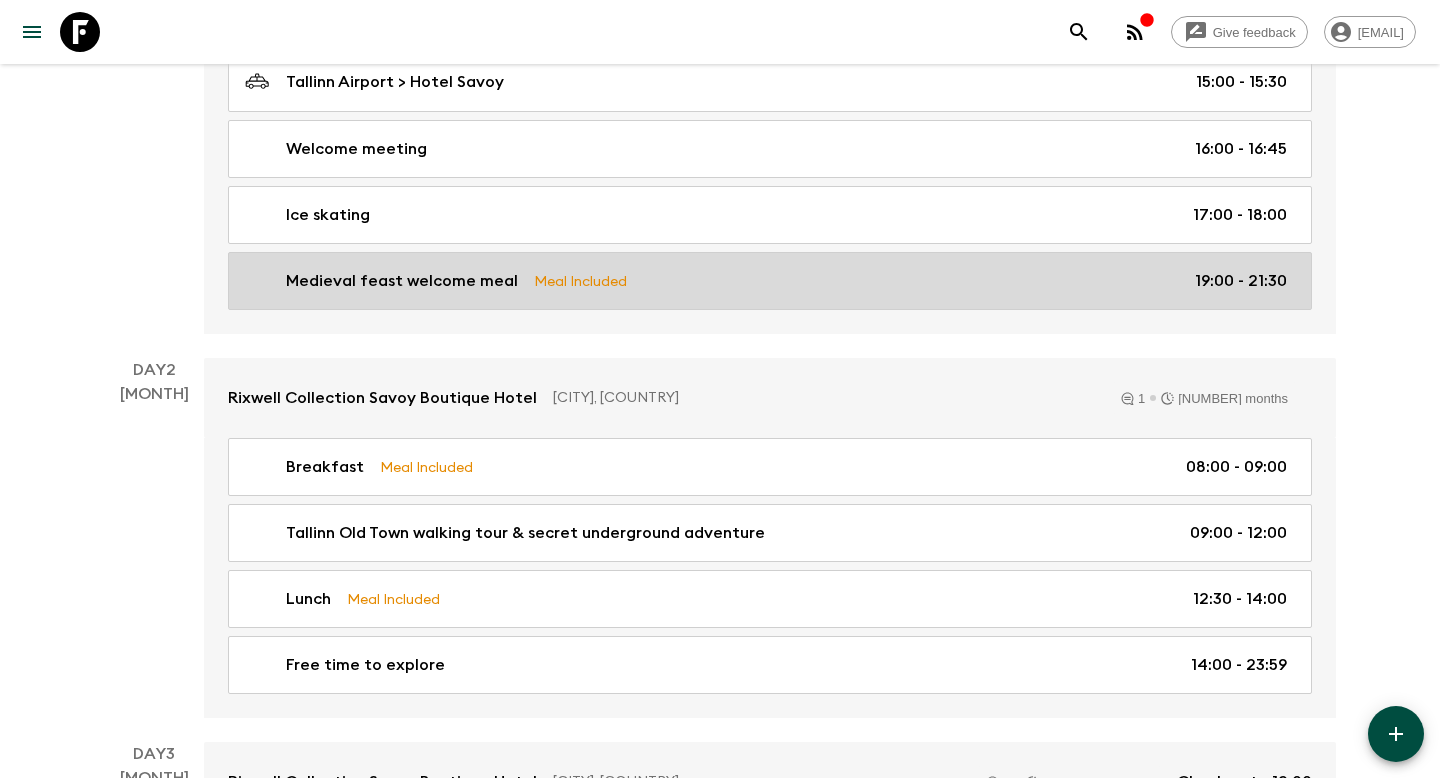 scroll, scrollTop: 469, scrollLeft: 0, axis: vertical 